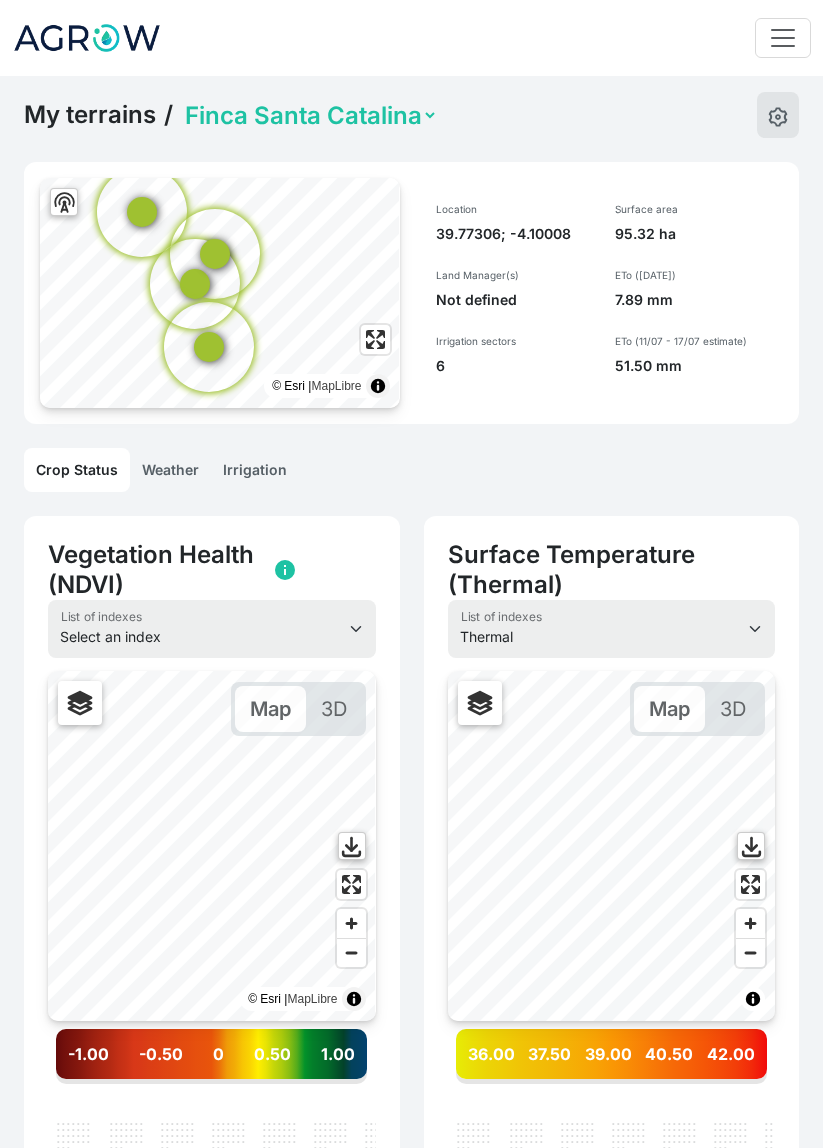 select on "thermal" 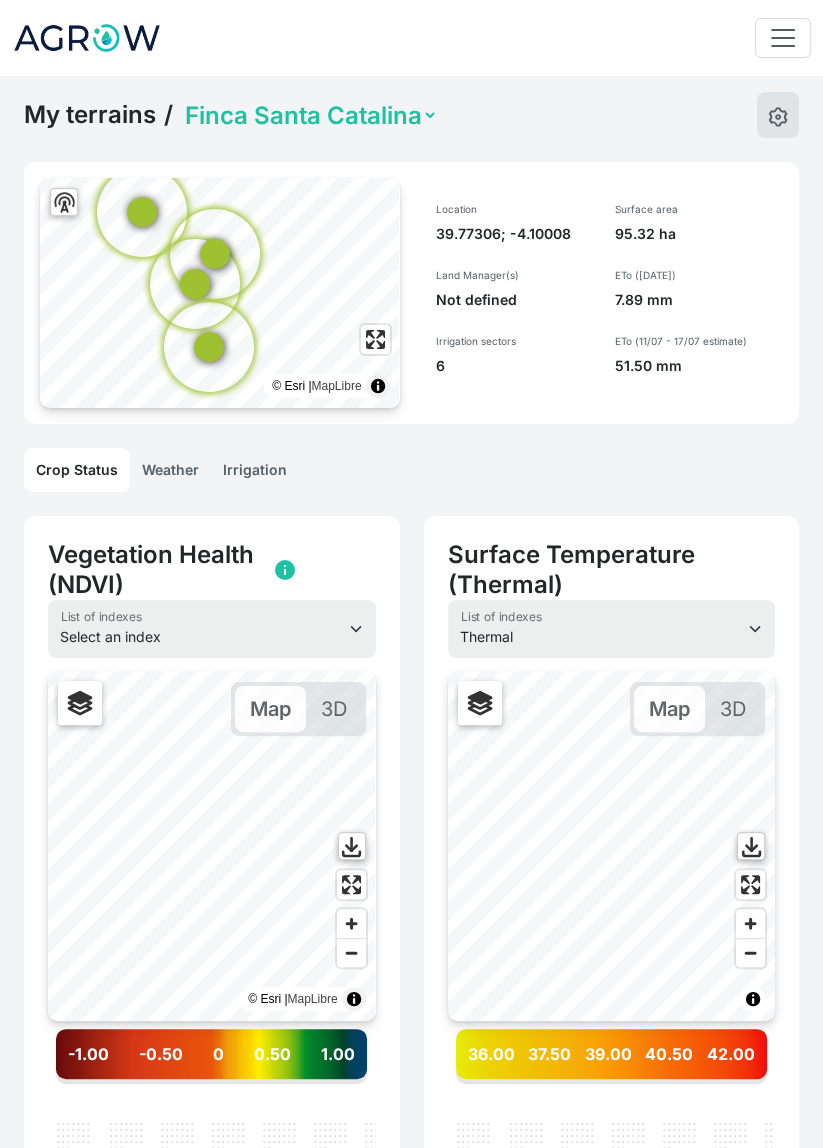 scroll, scrollTop: 0, scrollLeft: 300, axis: horizontal 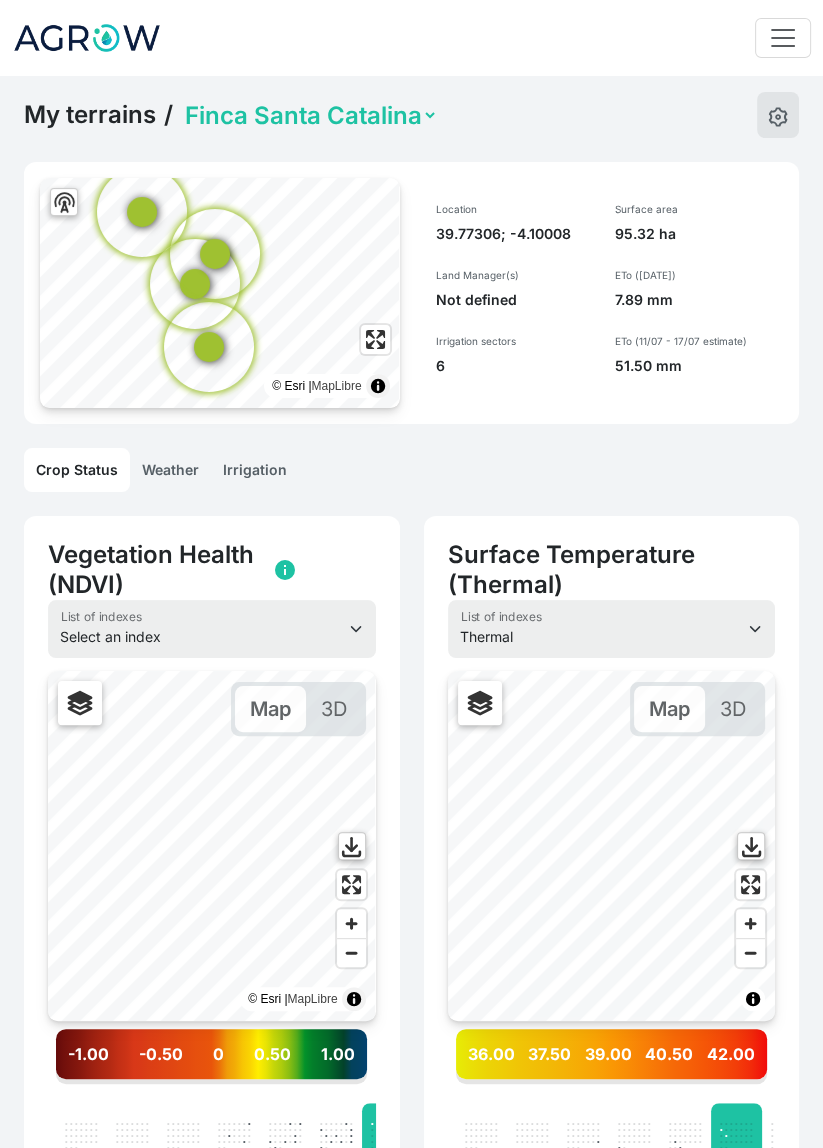click 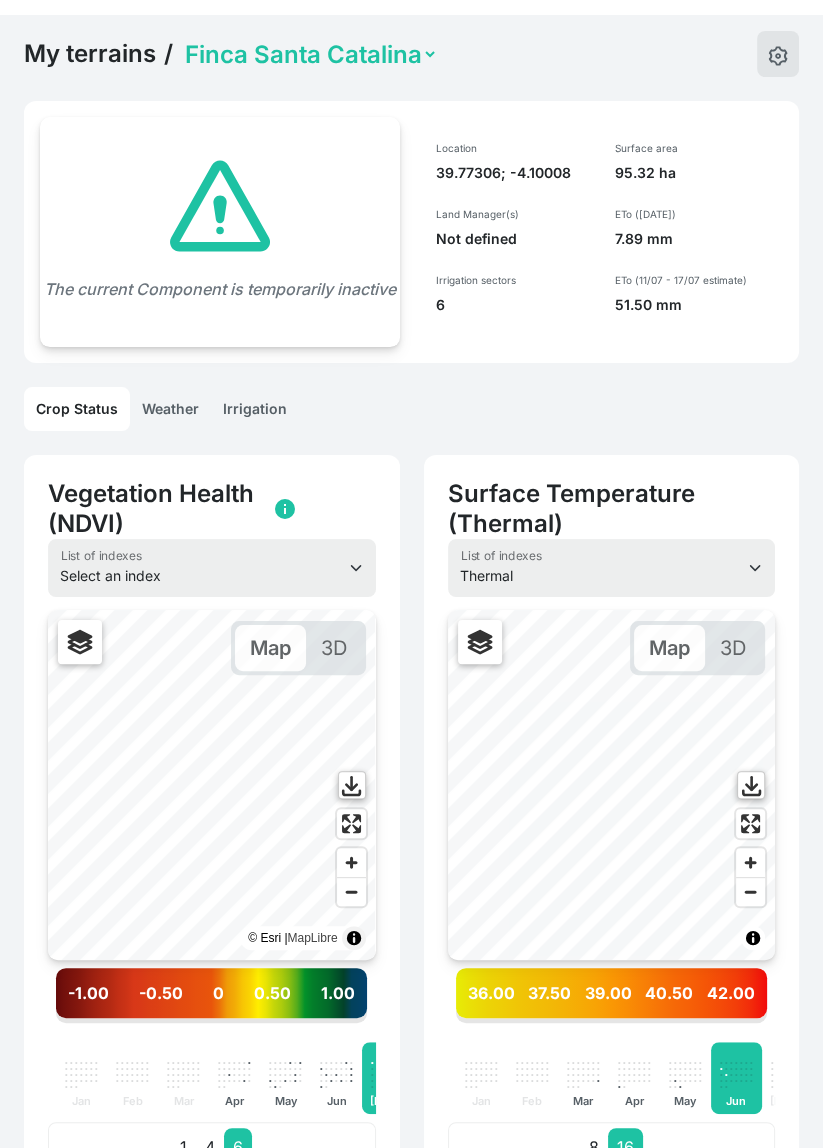 scroll, scrollTop: 0, scrollLeft: 0, axis: both 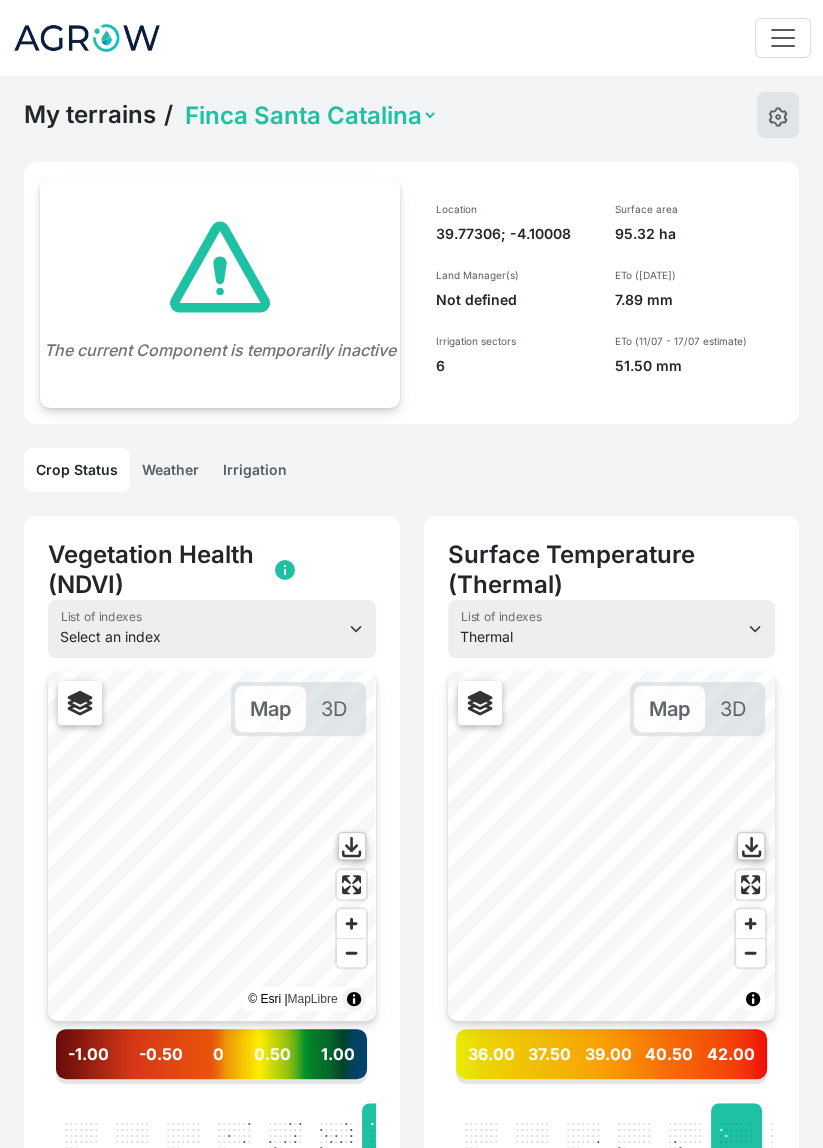 click on "Irrigation" 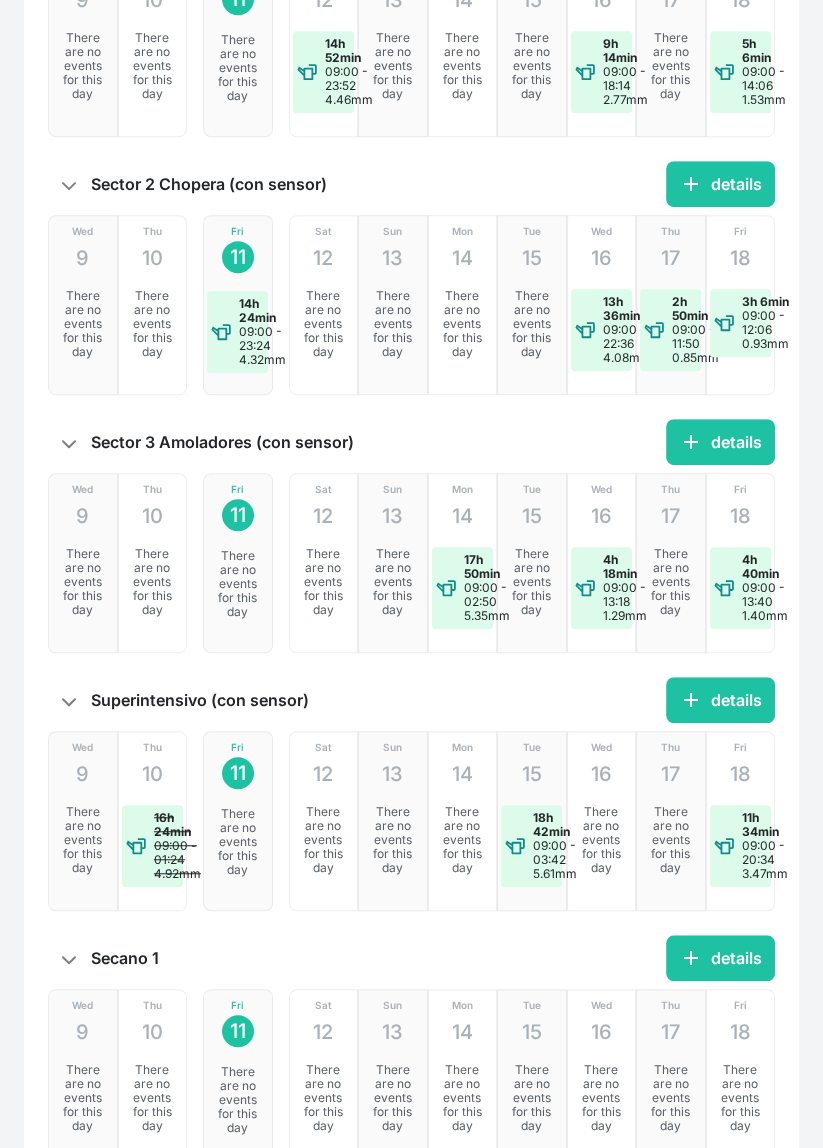 scroll, scrollTop: 731, scrollLeft: 0, axis: vertical 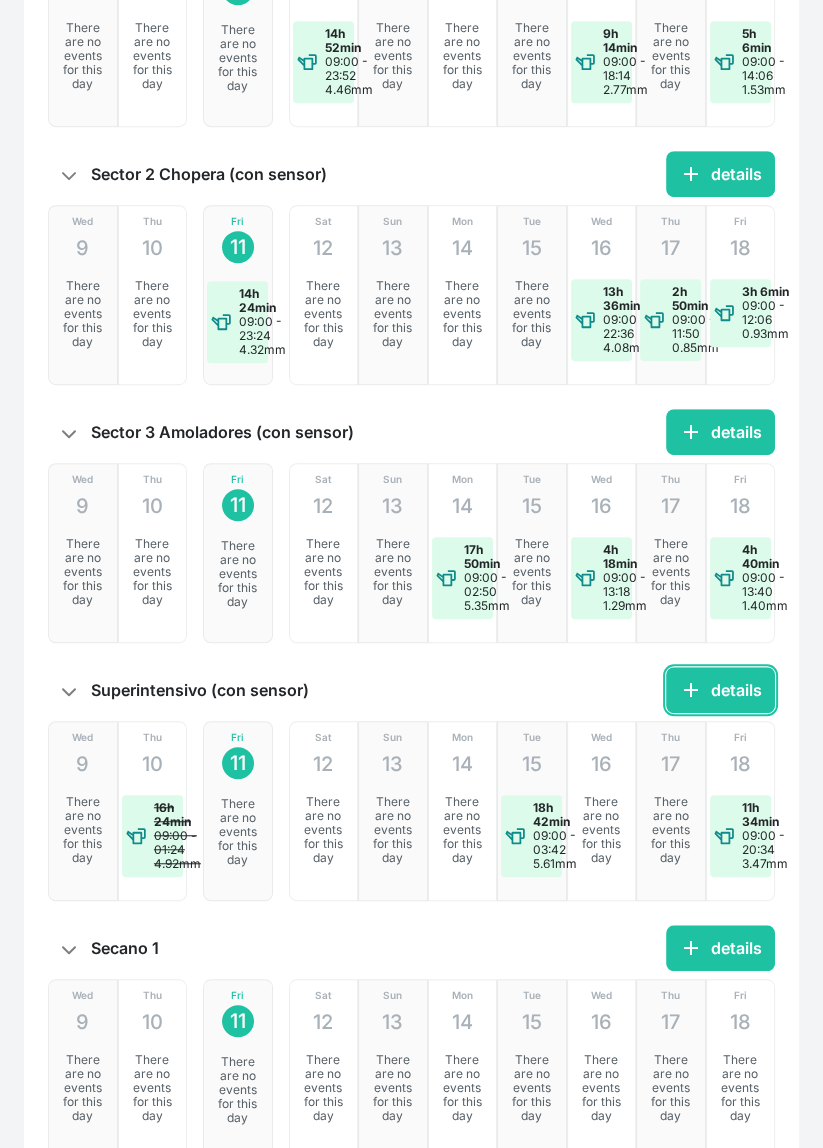 click on "add  details" 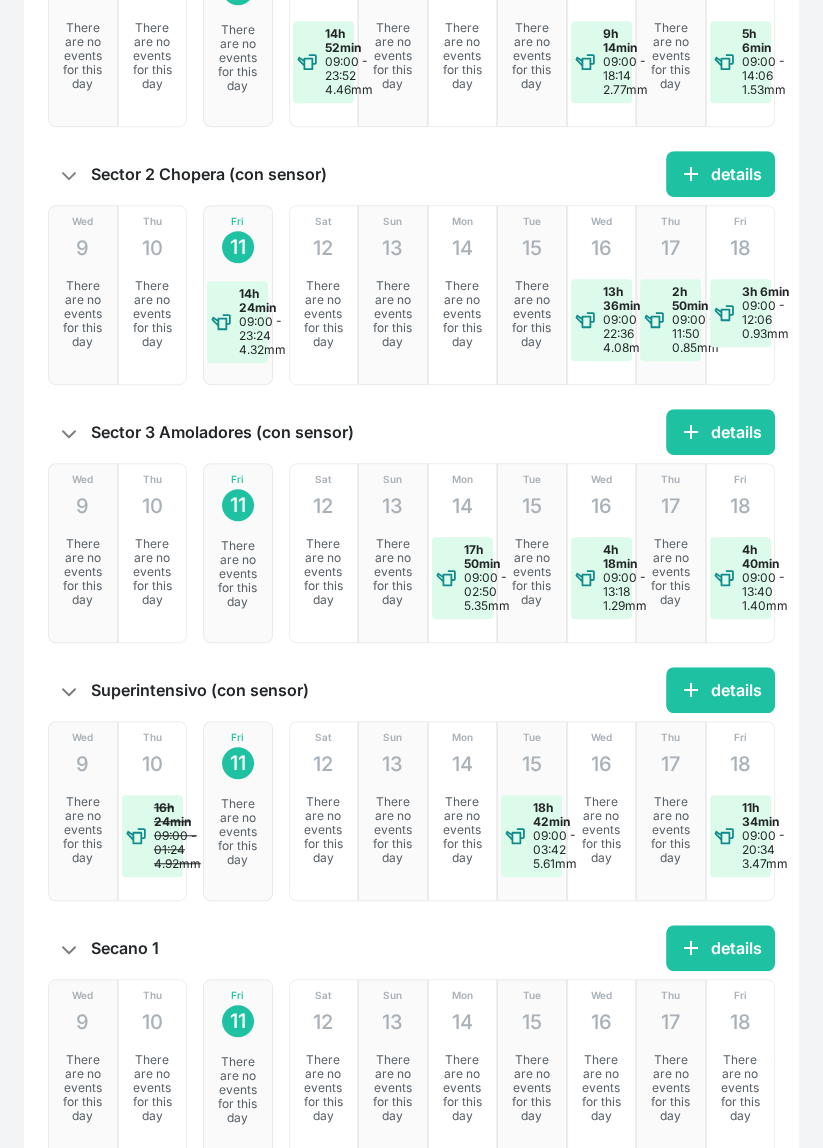 scroll, scrollTop: 0, scrollLeft: 0, axis: both 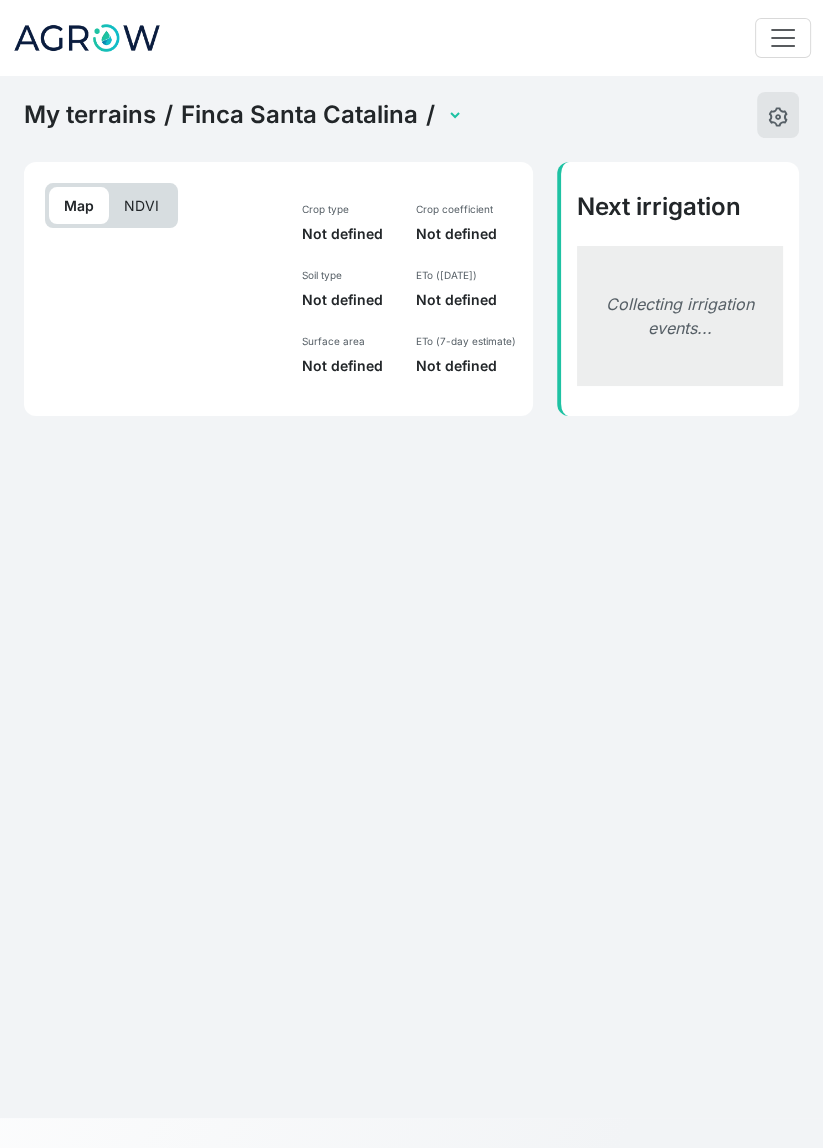 select on "2607" 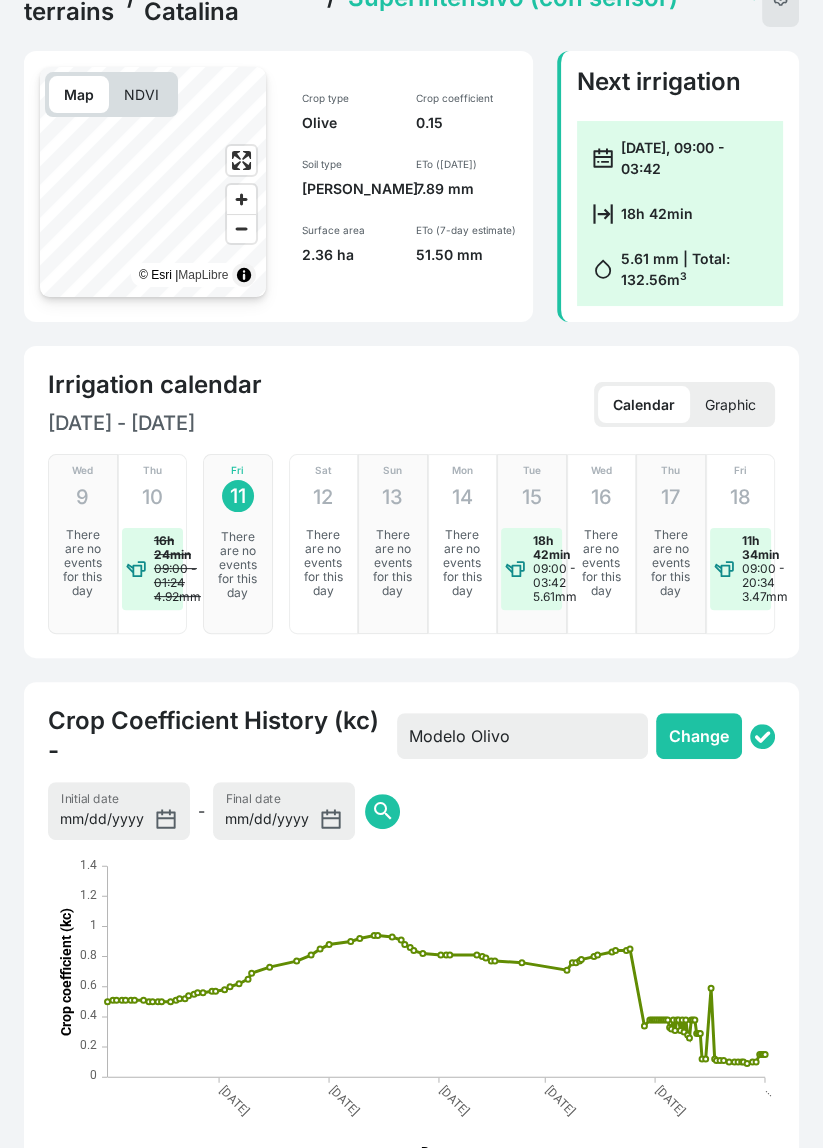 scroll, scrollTop: 0, scrollLeft: 0, axis: both 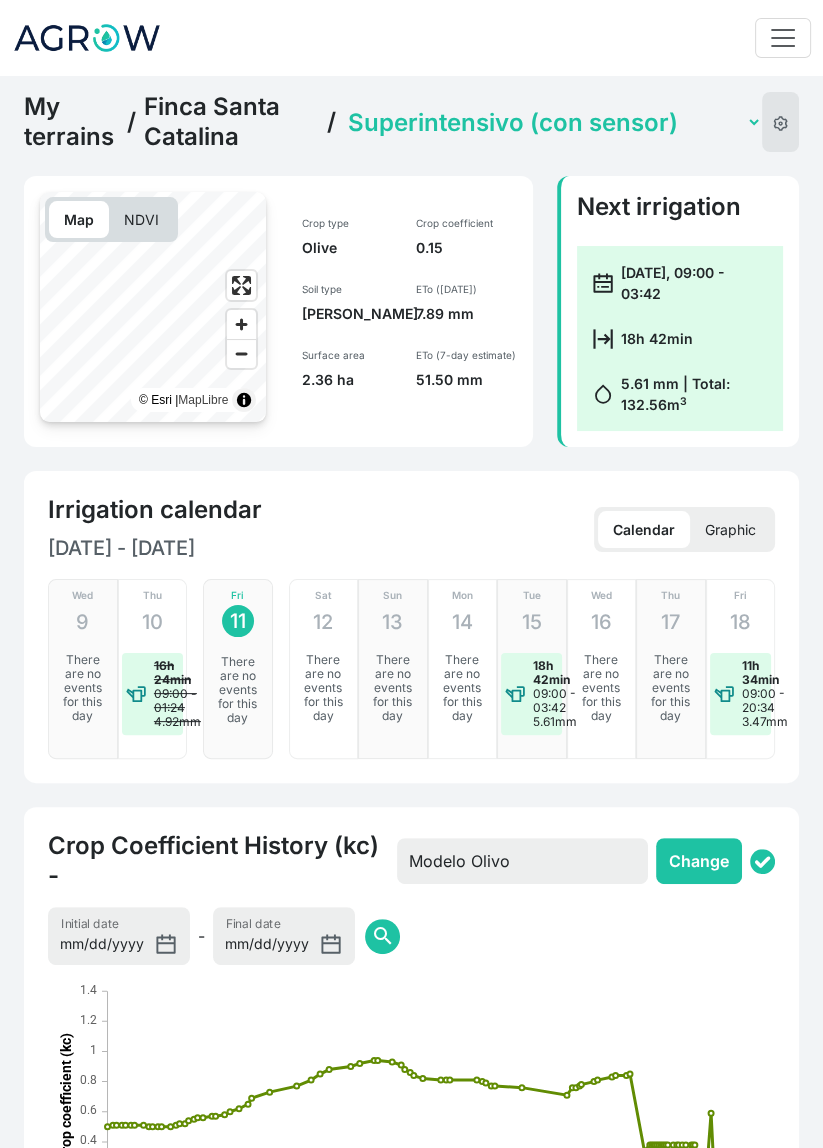 click on "Secano 1   Secano 2   Sector 1 La Colada (con sensor)   Sector 2 Chopera (con sensor)   Sector 3 Amoladores (con sensor)   Superintensivo (con sensor)" 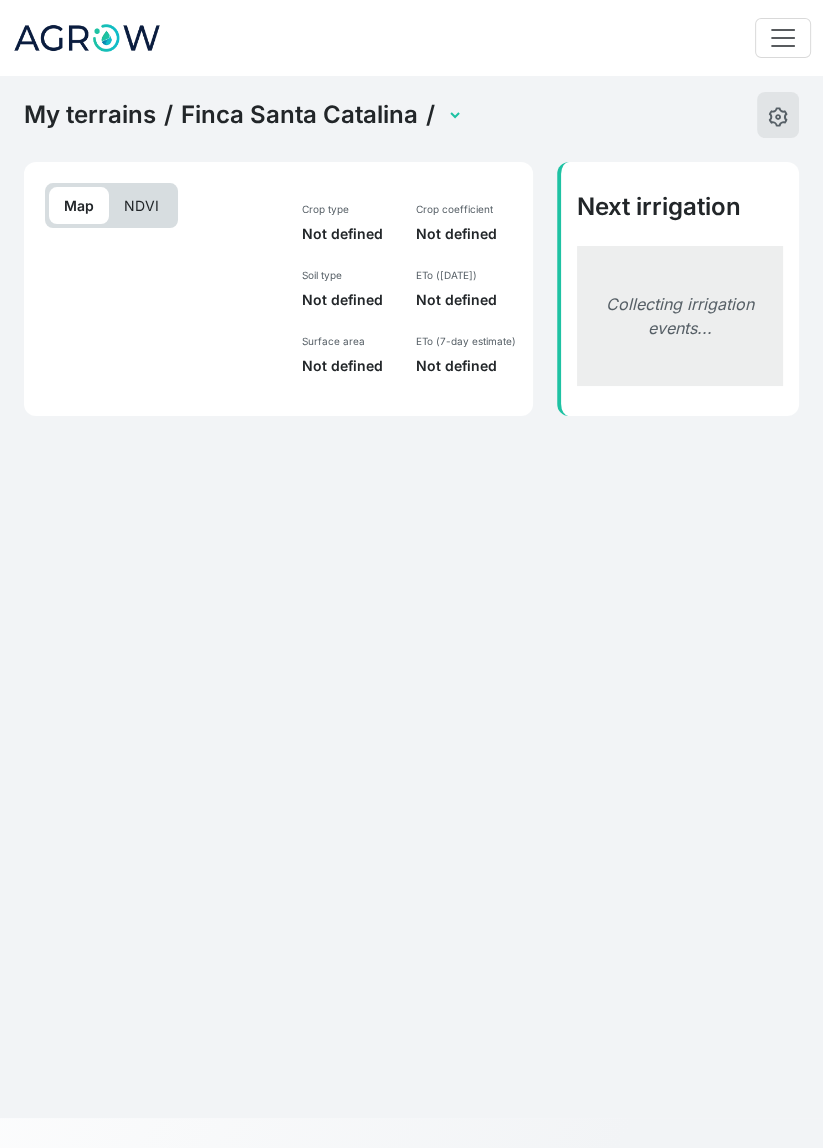 select on "2606" 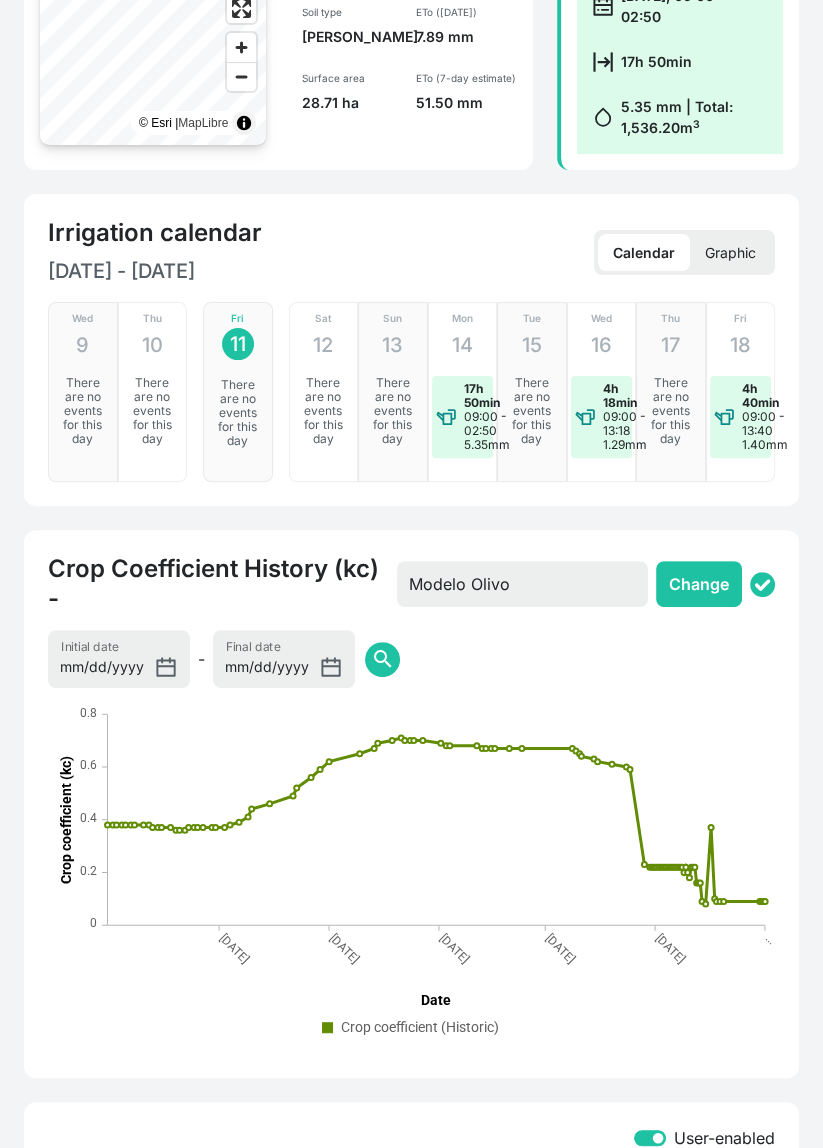scroll, scrollTop: 0, scrollLeft: 0, axis: both 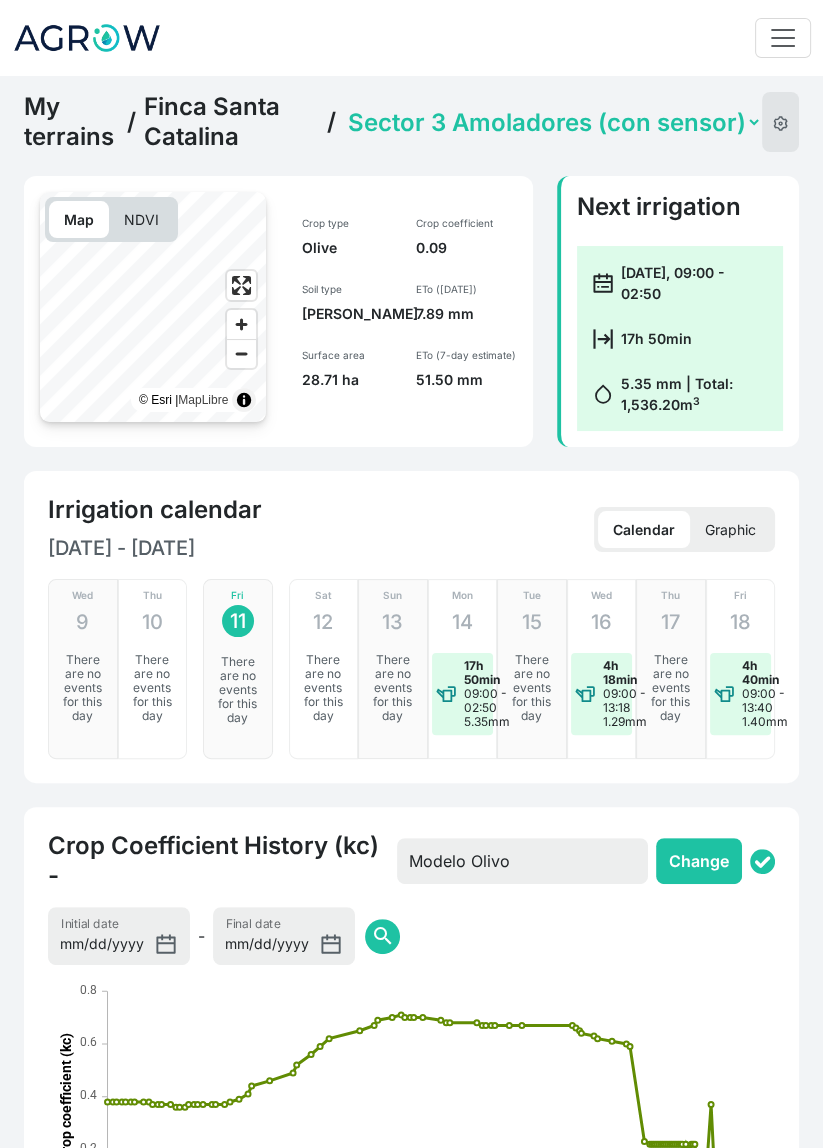 click on "Secano 1   Secano 2   Sector 1 La Colada (con sensor)   Sector 2 Chopera (con sensor)   Sector 3 Amoladores (con sensor)   Superintensivo (con sensor)" 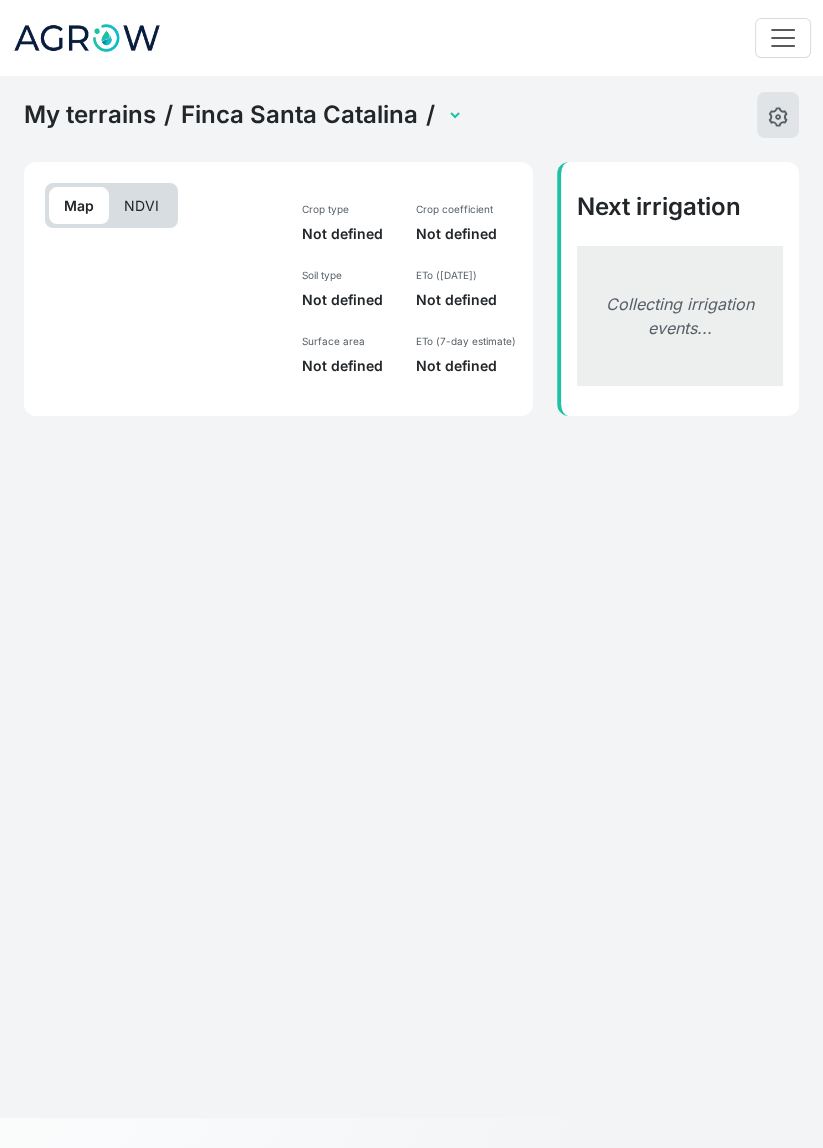 select on "2605" 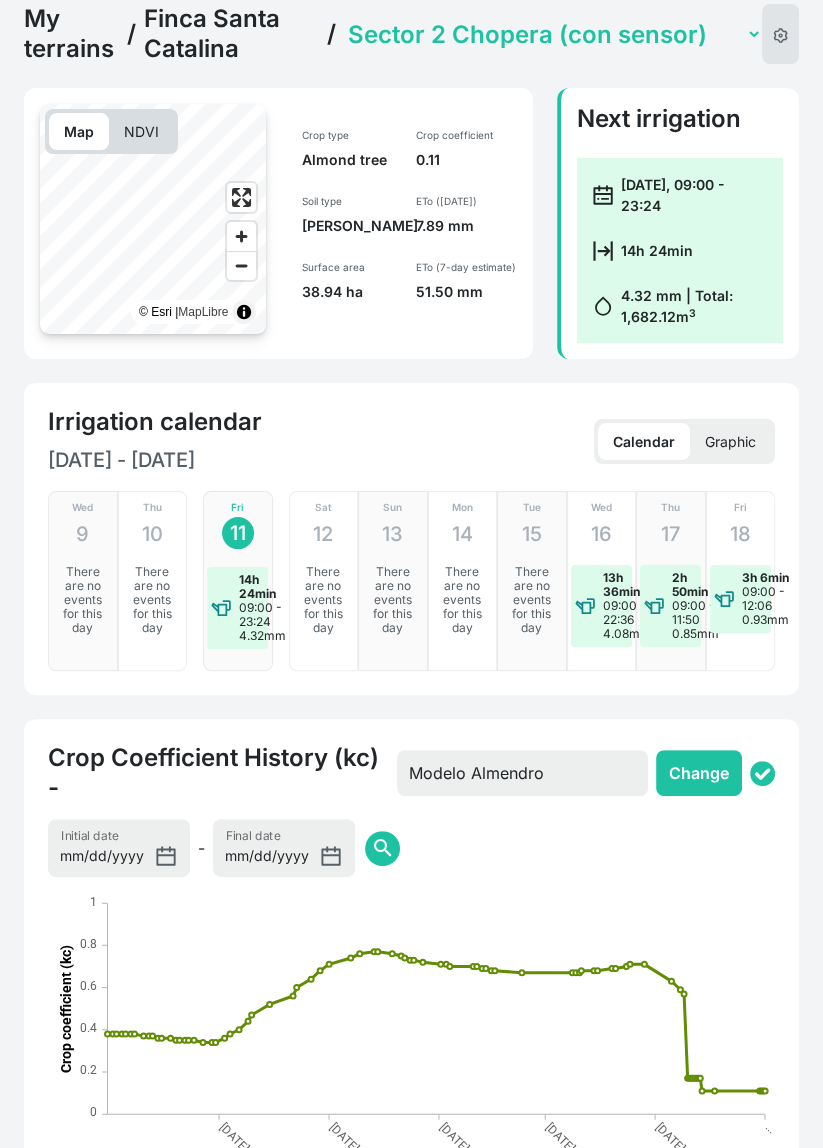 scroll, scrollTop: 0, scrollLeft: 0, axis: both 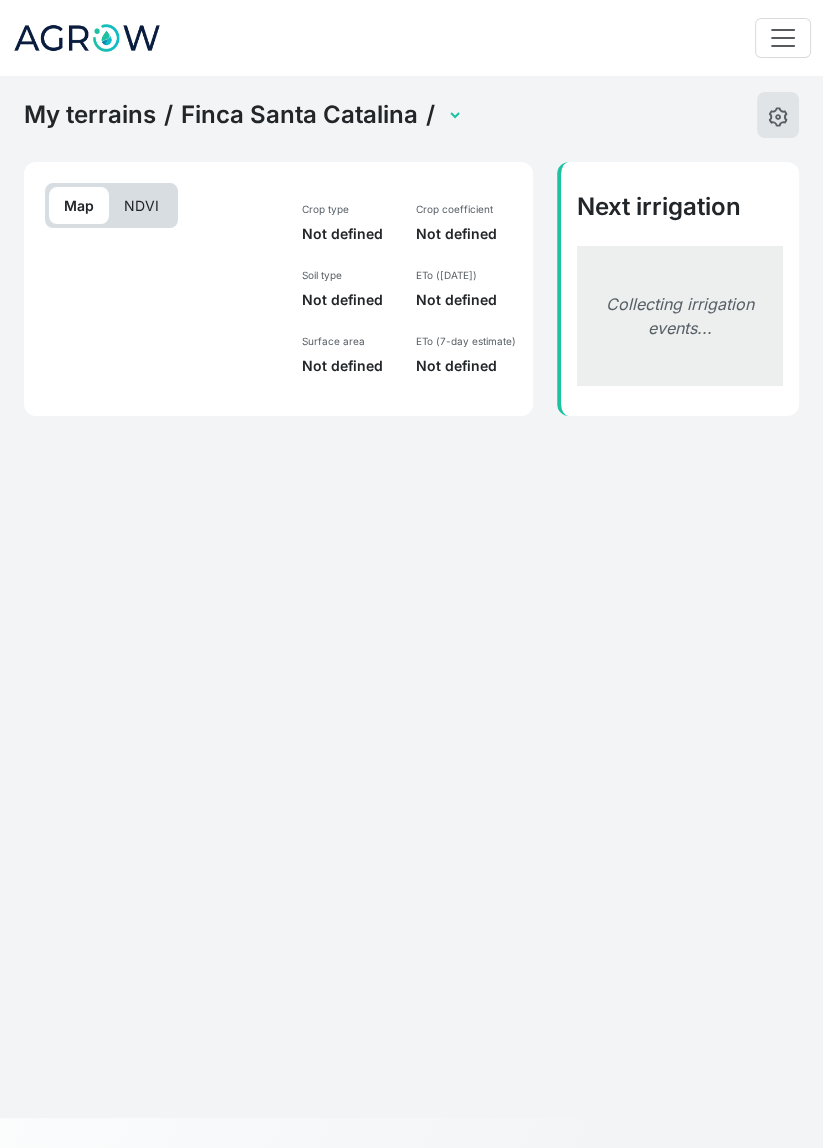 select on "2605" 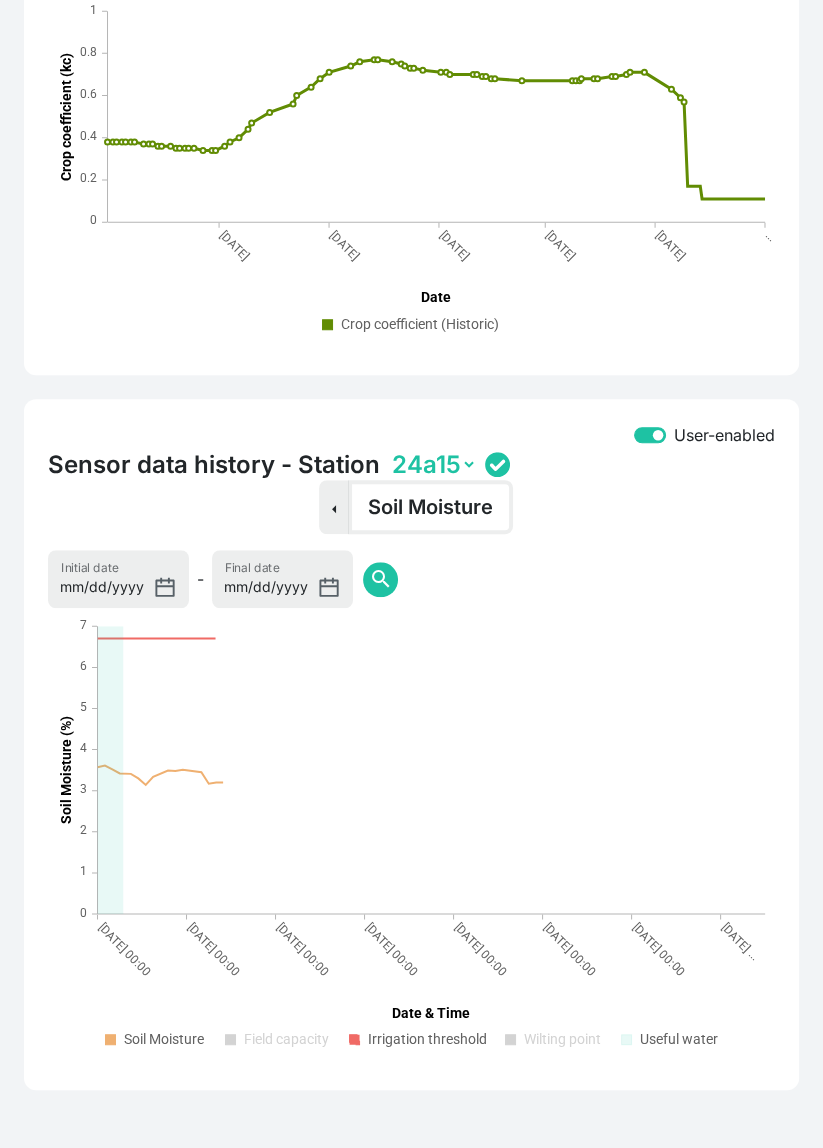 scroll, scrollTop: 990, scrollLeft: 0, axis: vertical 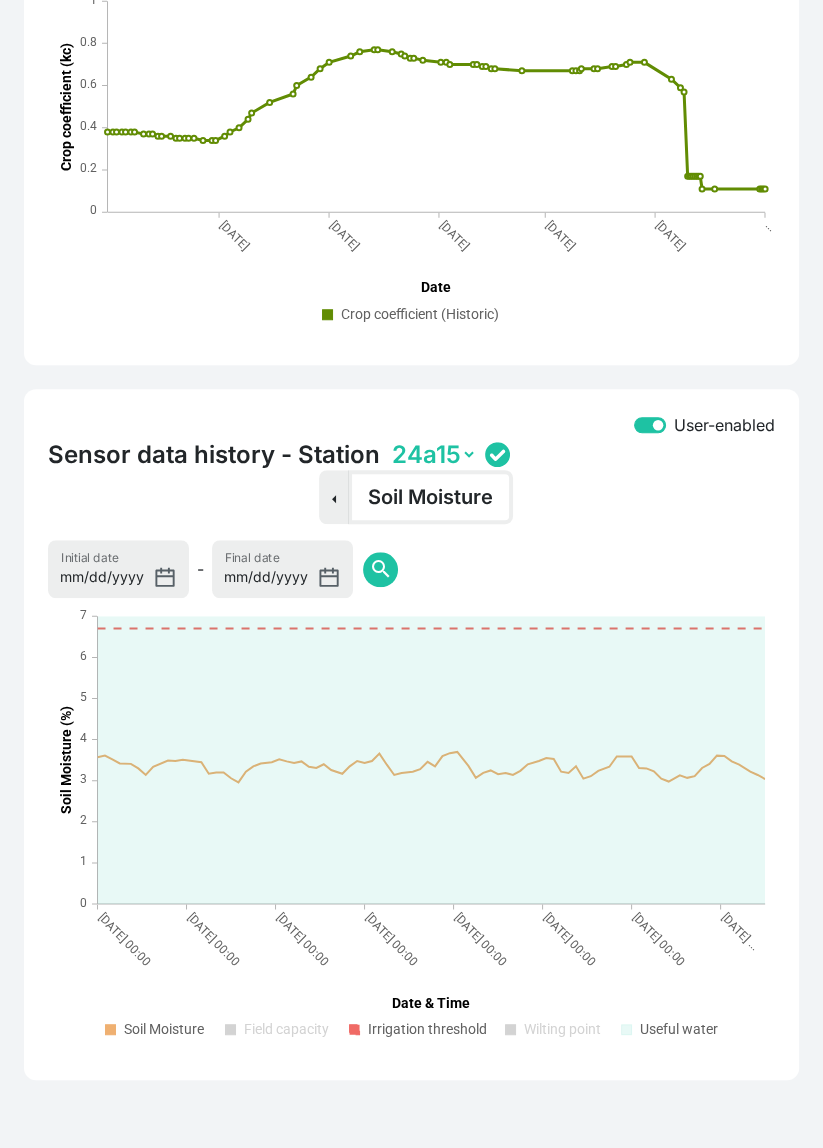 click 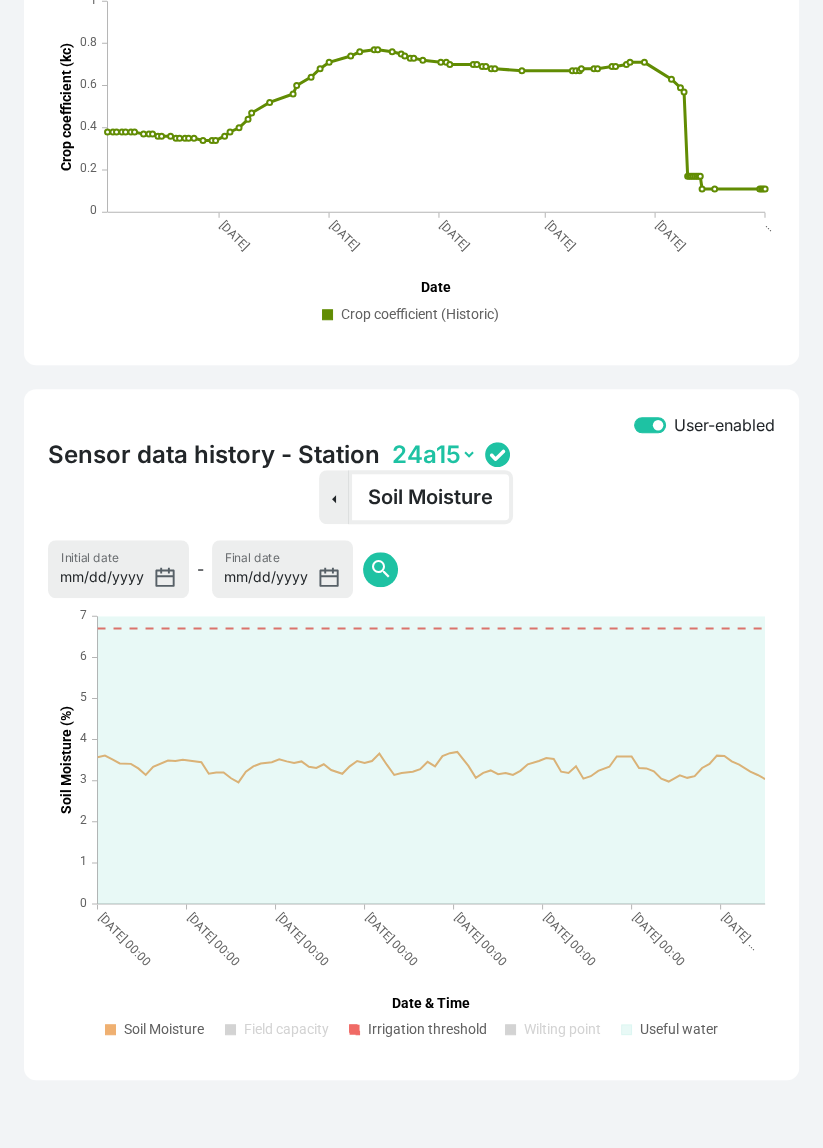 click 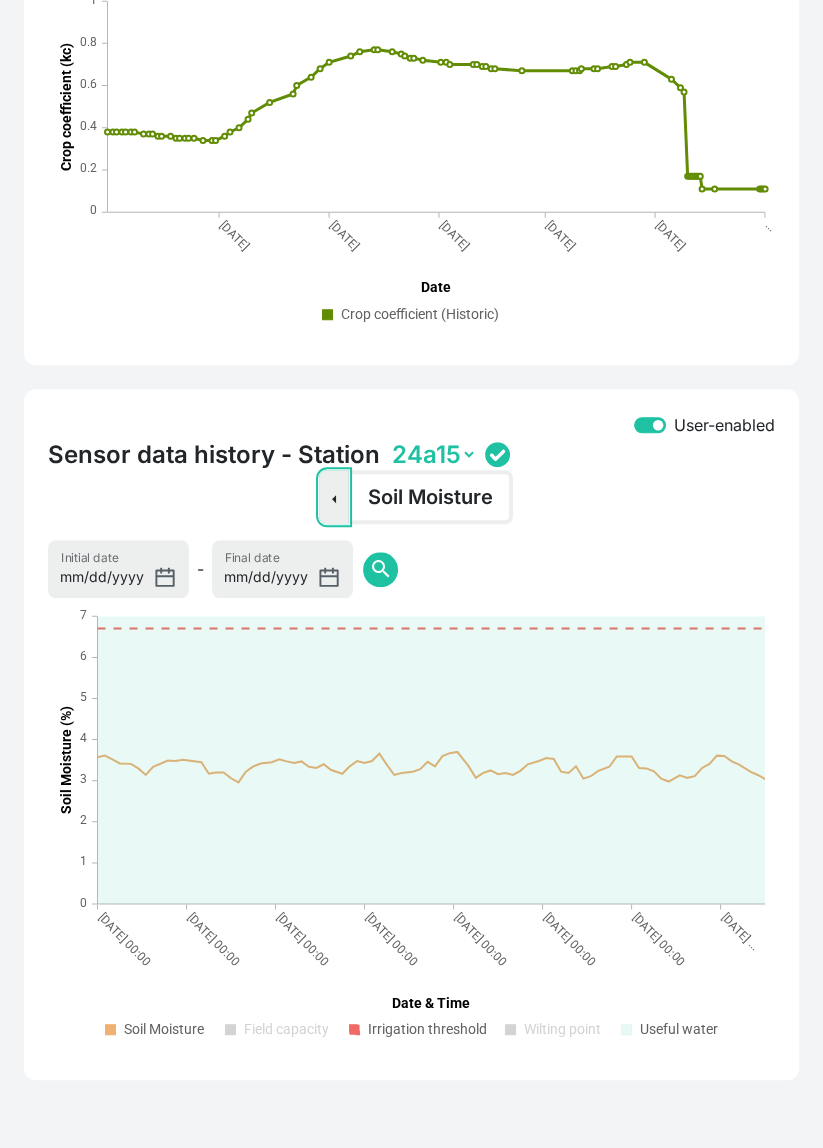 click on "Sensor Dropdown" 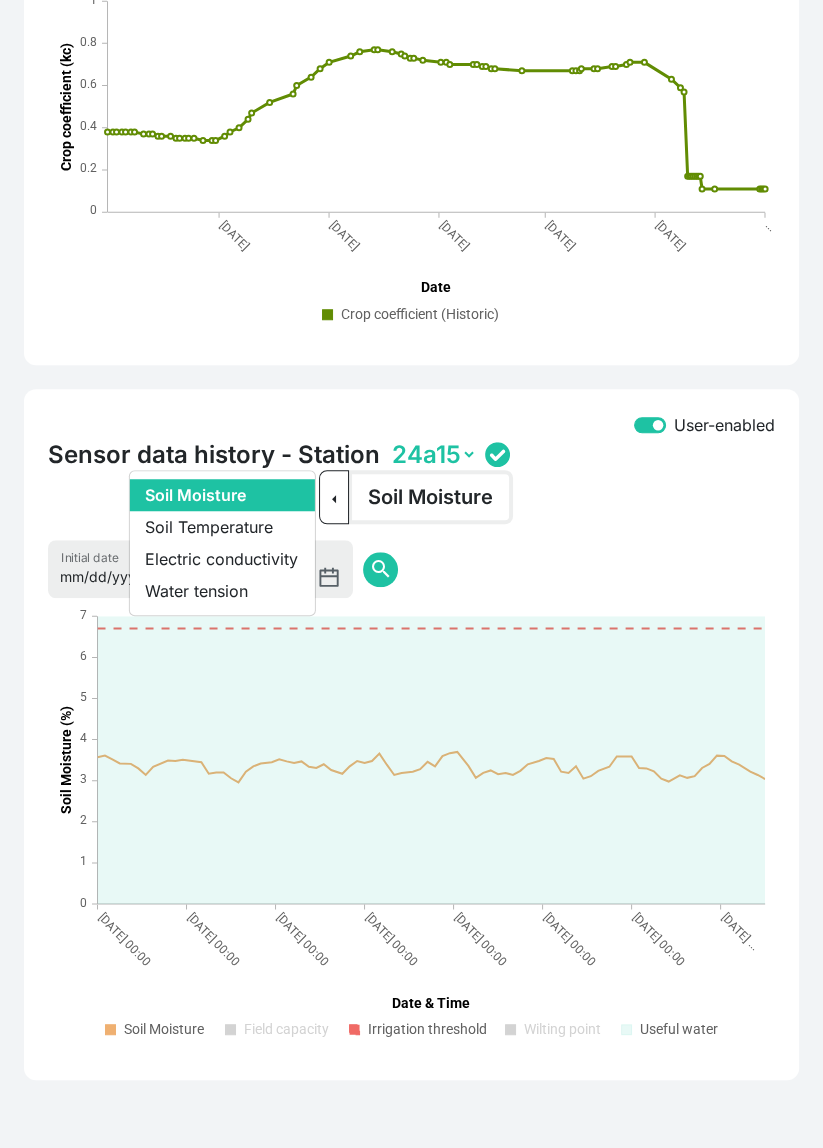 click on "Water tension" 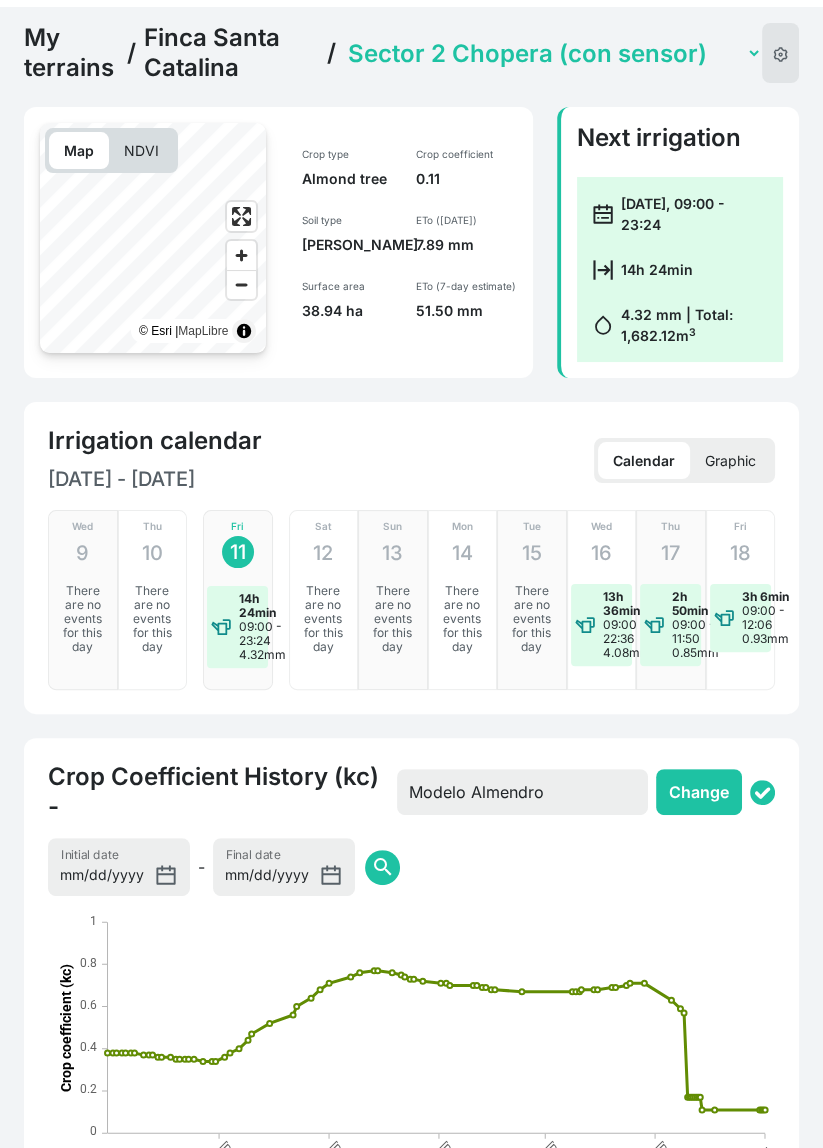 scroll, scrollTop: 0, scrollLeft: 0, axis: both 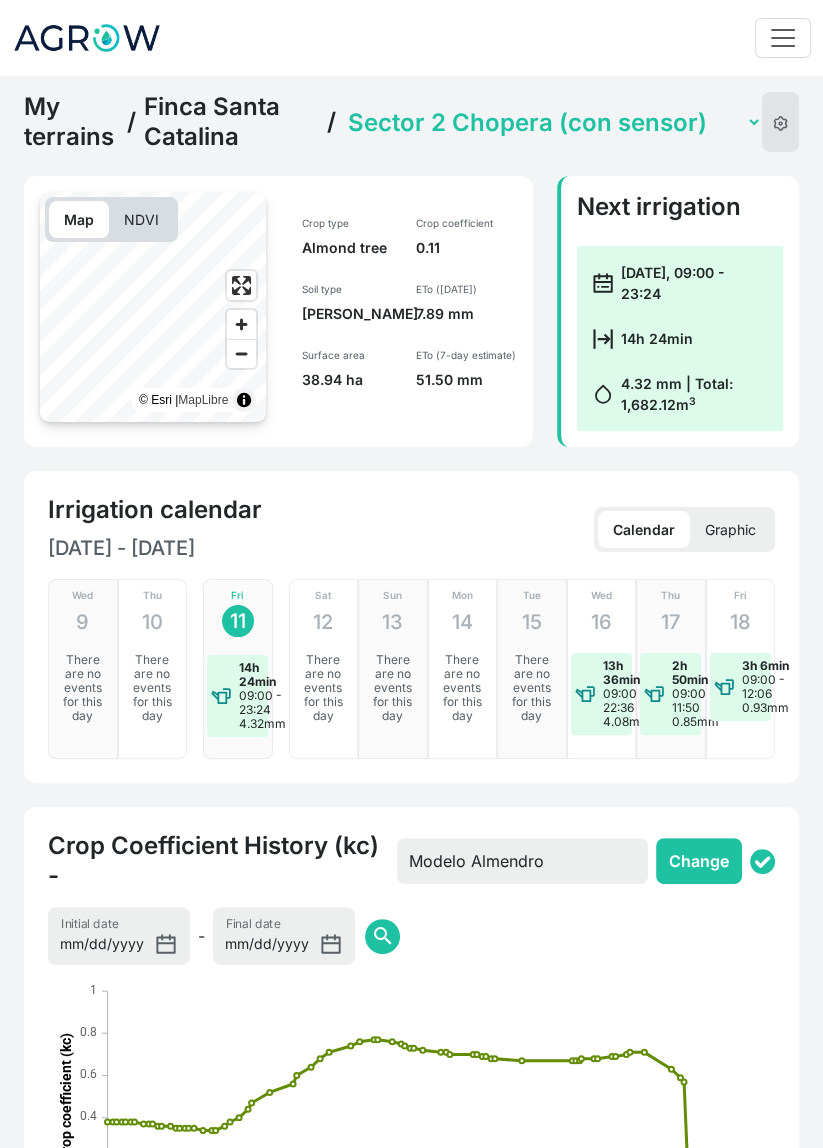 click on "Secano 1   Secano 2   Sector 1 La Colada (con sensor)   Sector 2 Chopera (con sensor)   Sector 3 Amoladores (con sensor)   Superintensivo (con sensor)" 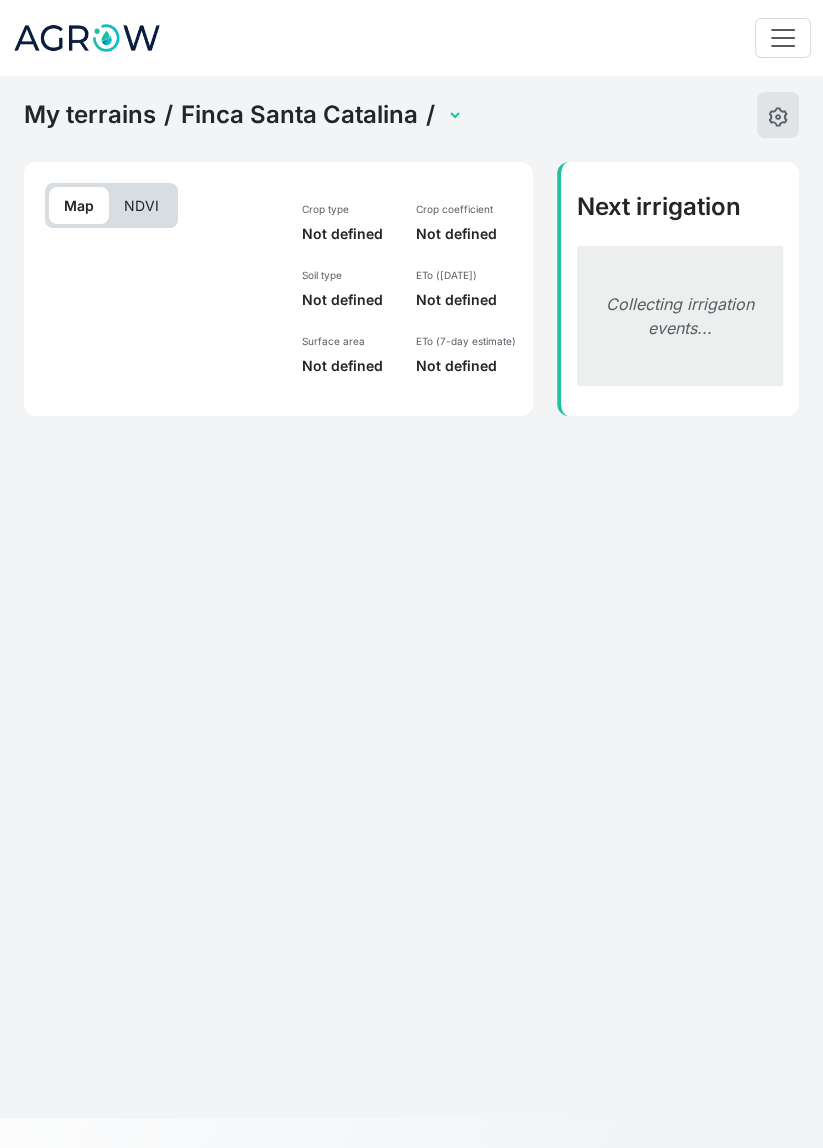 select on "2607" 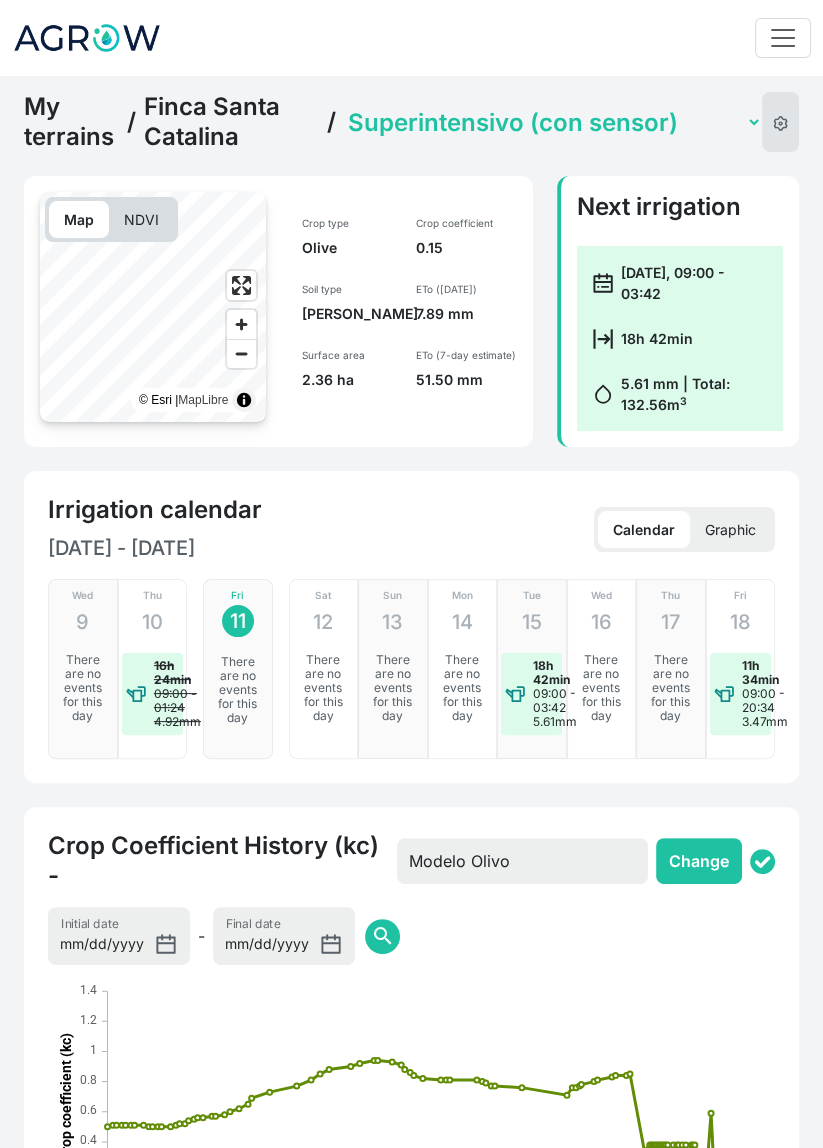 click on "Secano 1   Secano 2   Sector 1 La Colada (con sensor)   Sector 2 Chopera (con sensor)   Sector 3 Amoladores (con sensor)   Superintensivo (con sensor)" 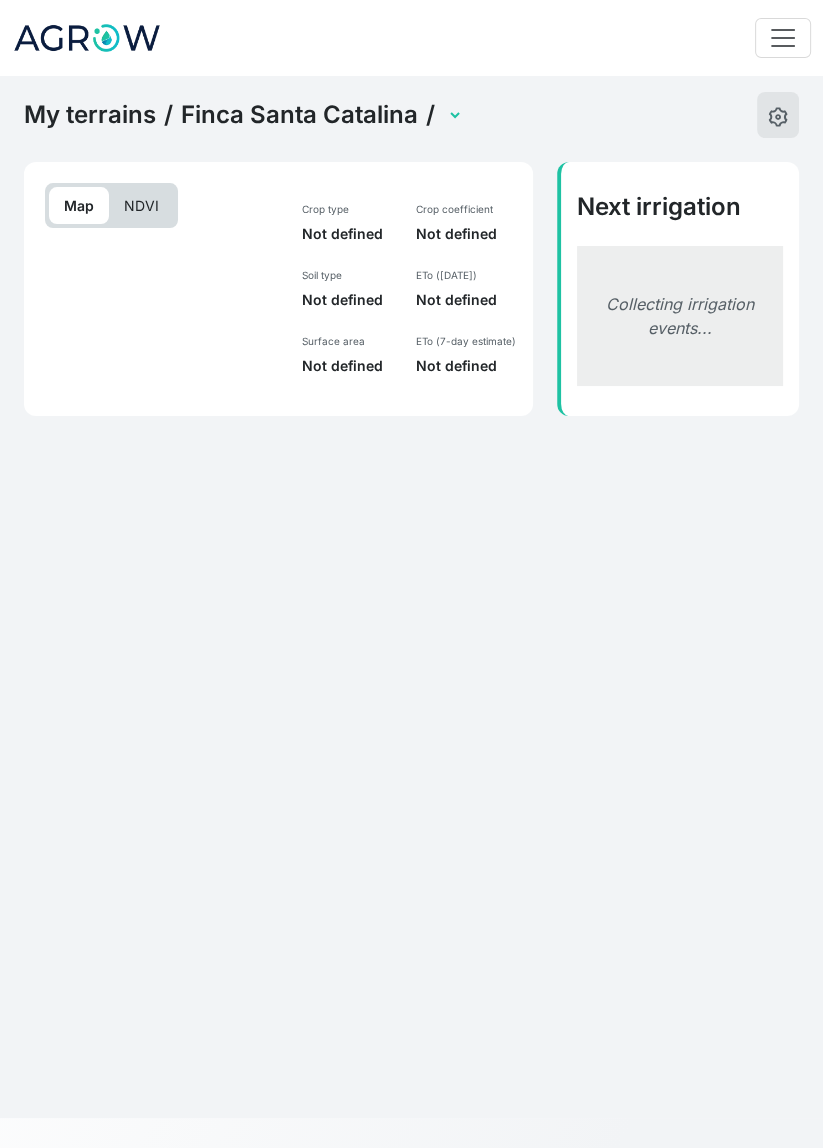 select on "2605" 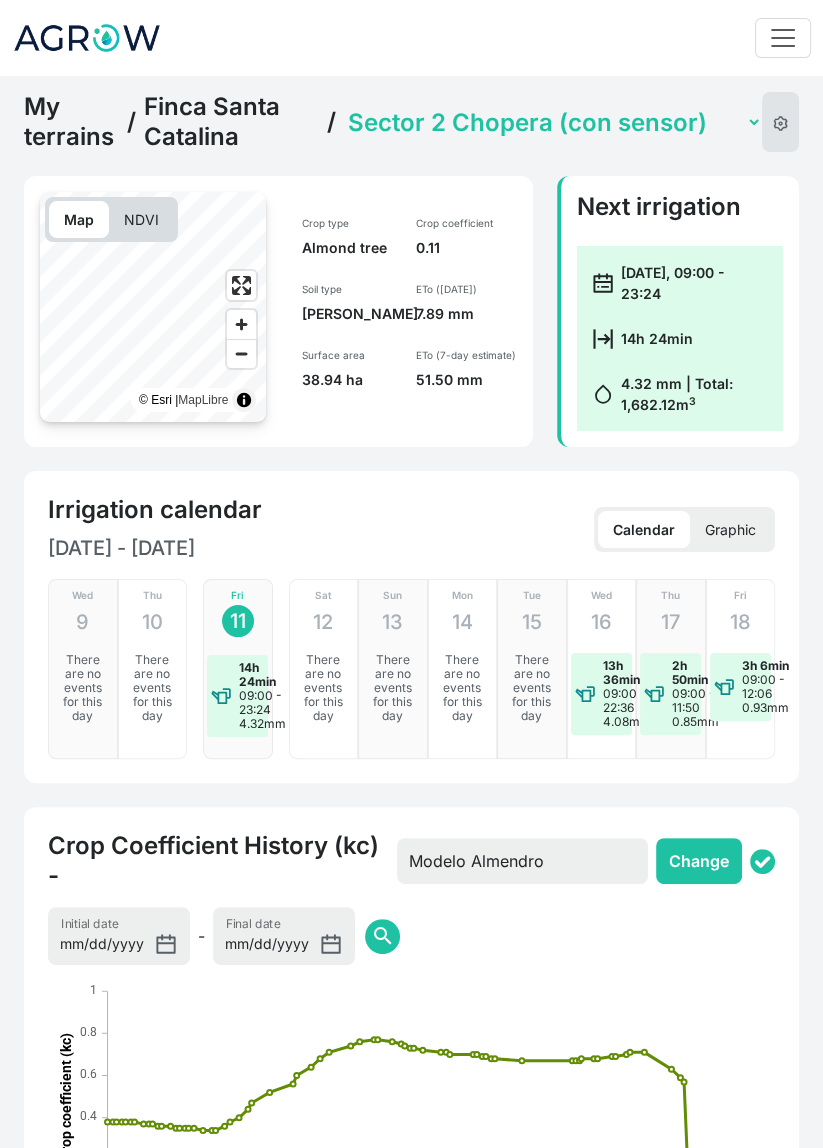 scroll, scrollTop: 896, scrollLeft: 0, axis: vertical 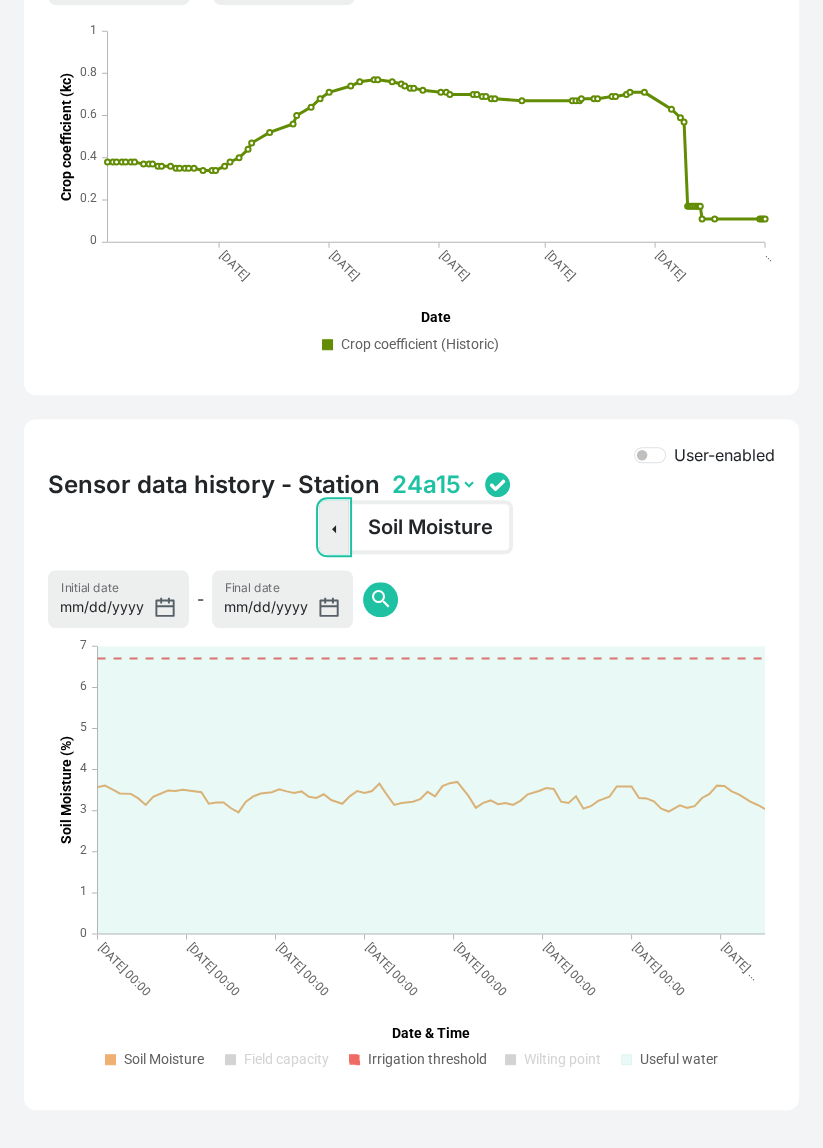 click on "Sensor Dropdown" 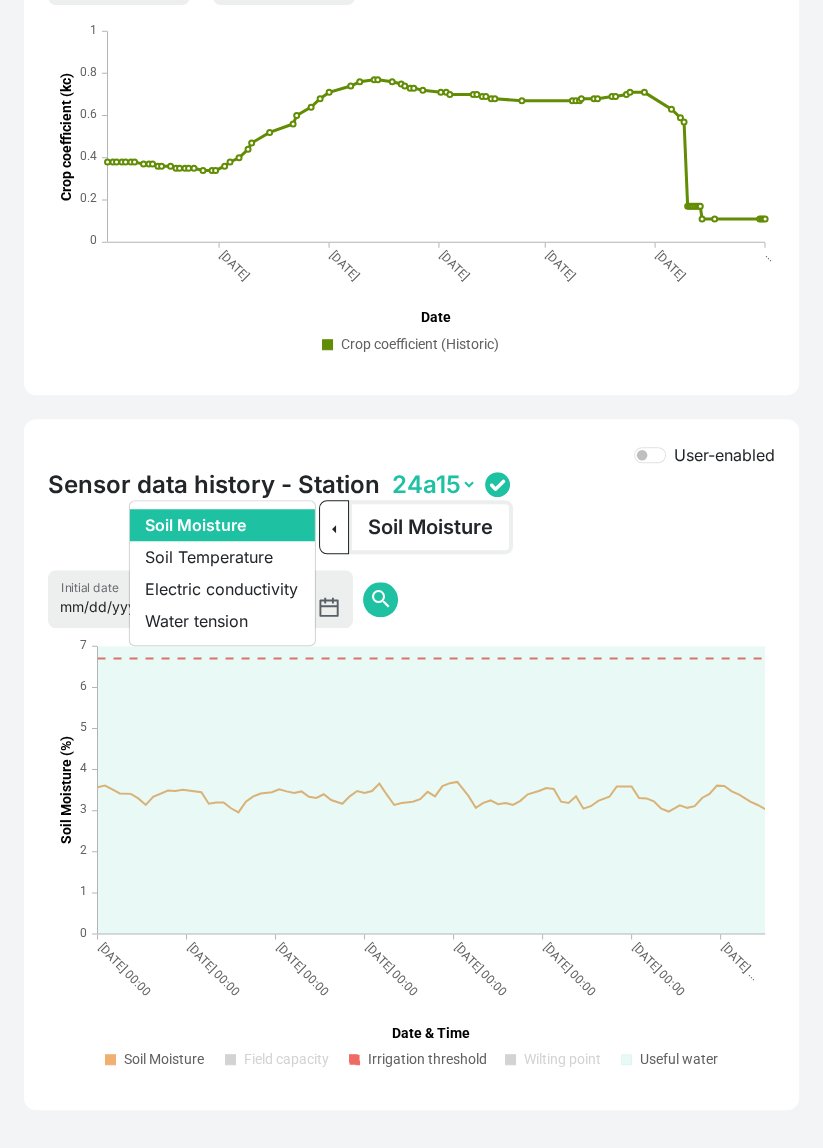click on "Water tension" 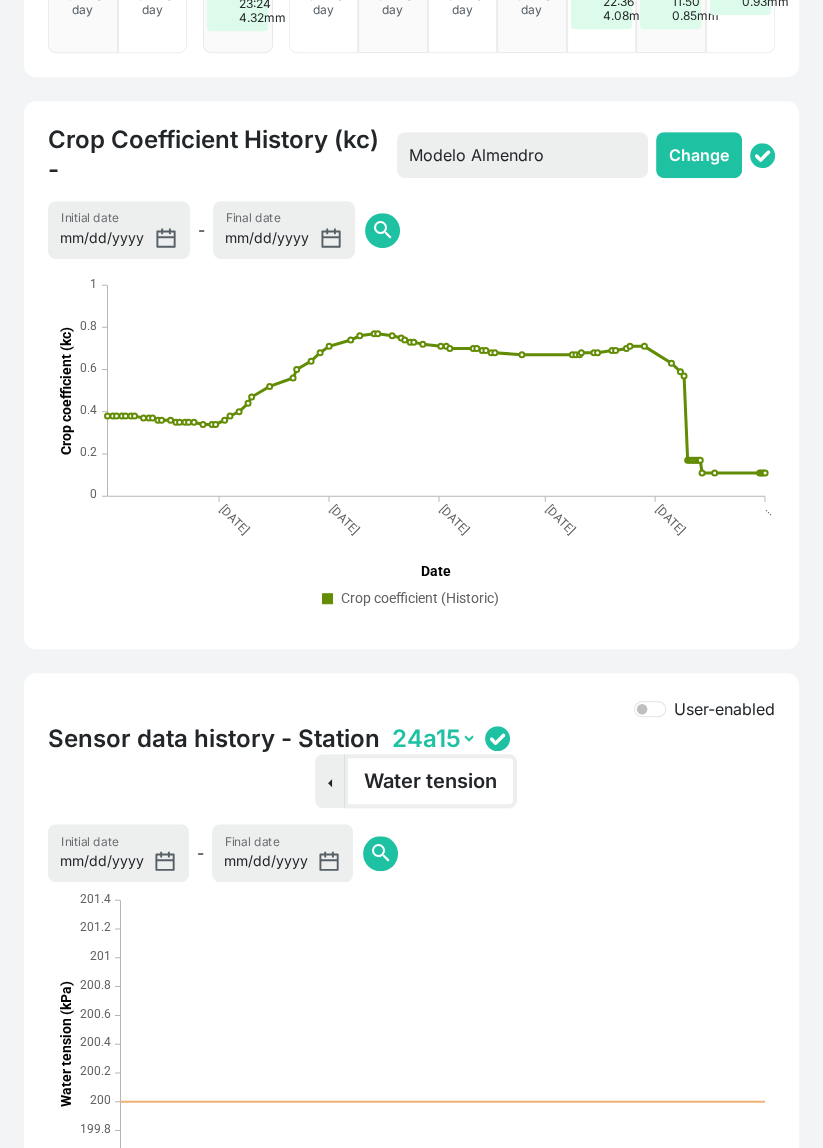 scroll, scrollTop: 0, scrollLeft: 0, axis: both 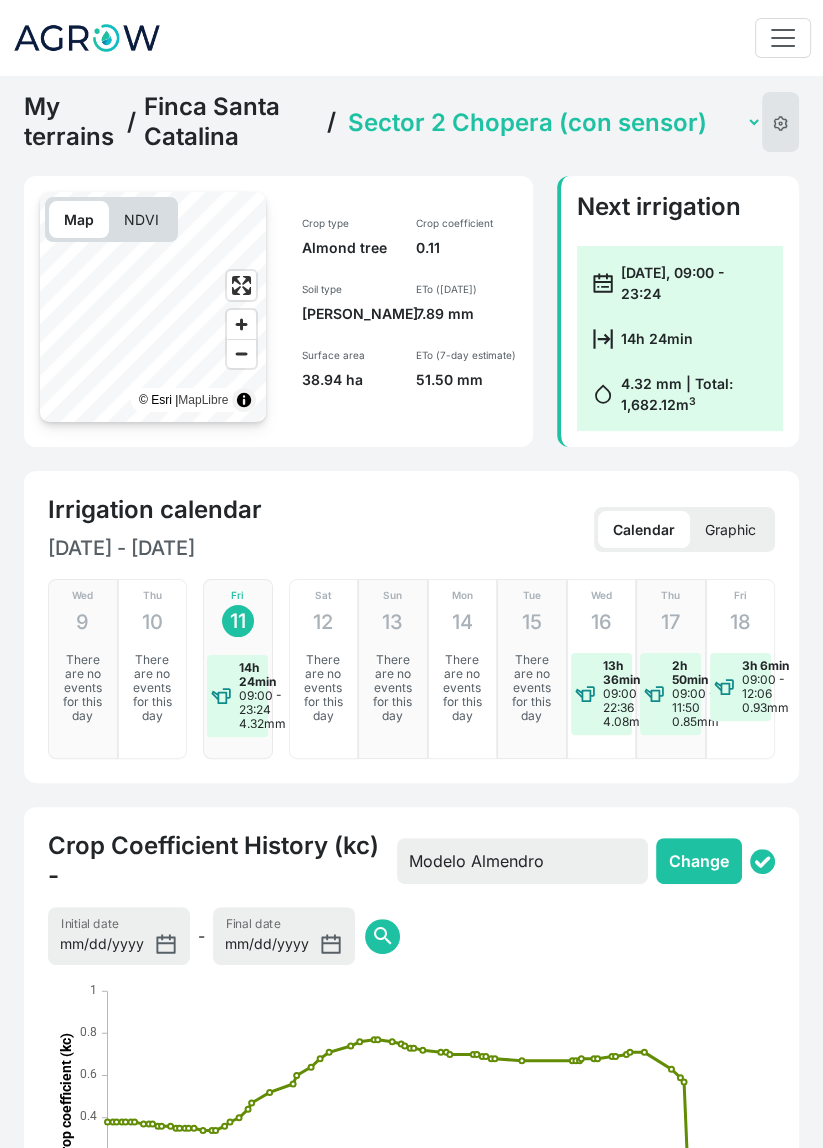 click on "Secano 1   Secano 2   Sector 1 La Colada (con sensor)   Sector 2 Chopera (con sensor)   Sector 3 Amoladores (con sensor)   Superintensivo (con sensor)" 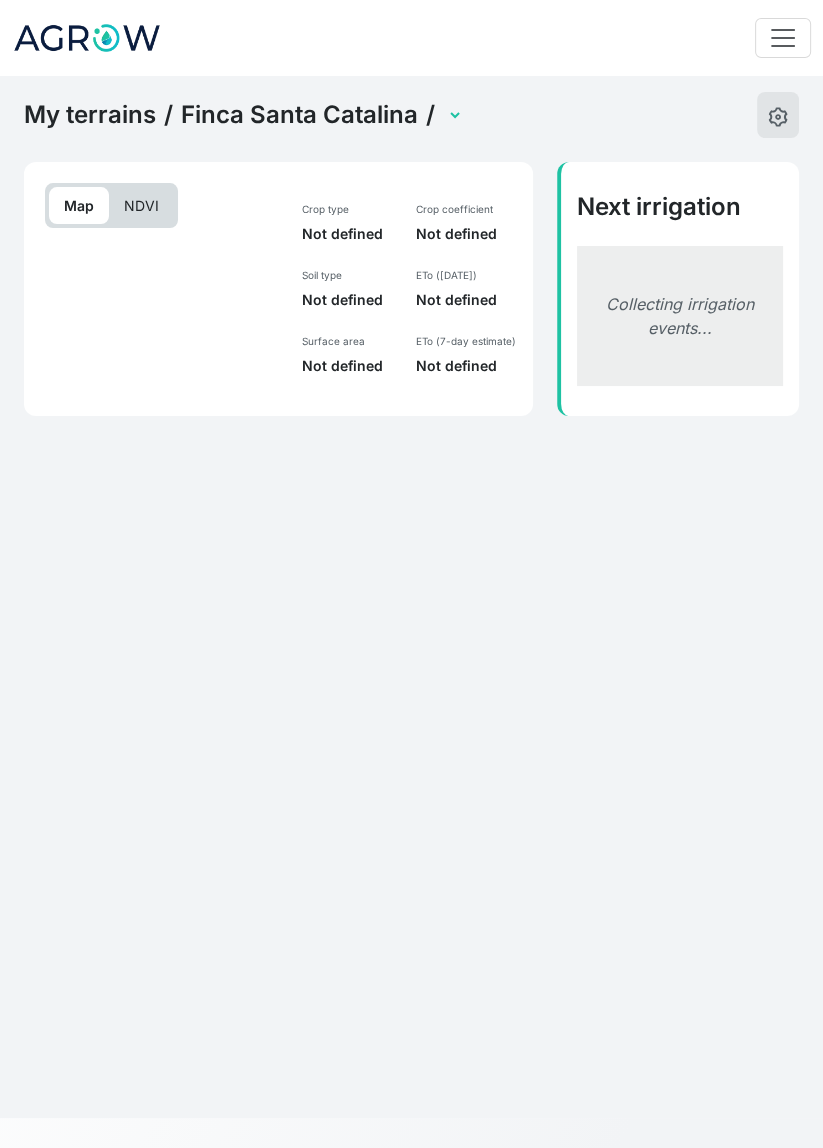 select on "2607" 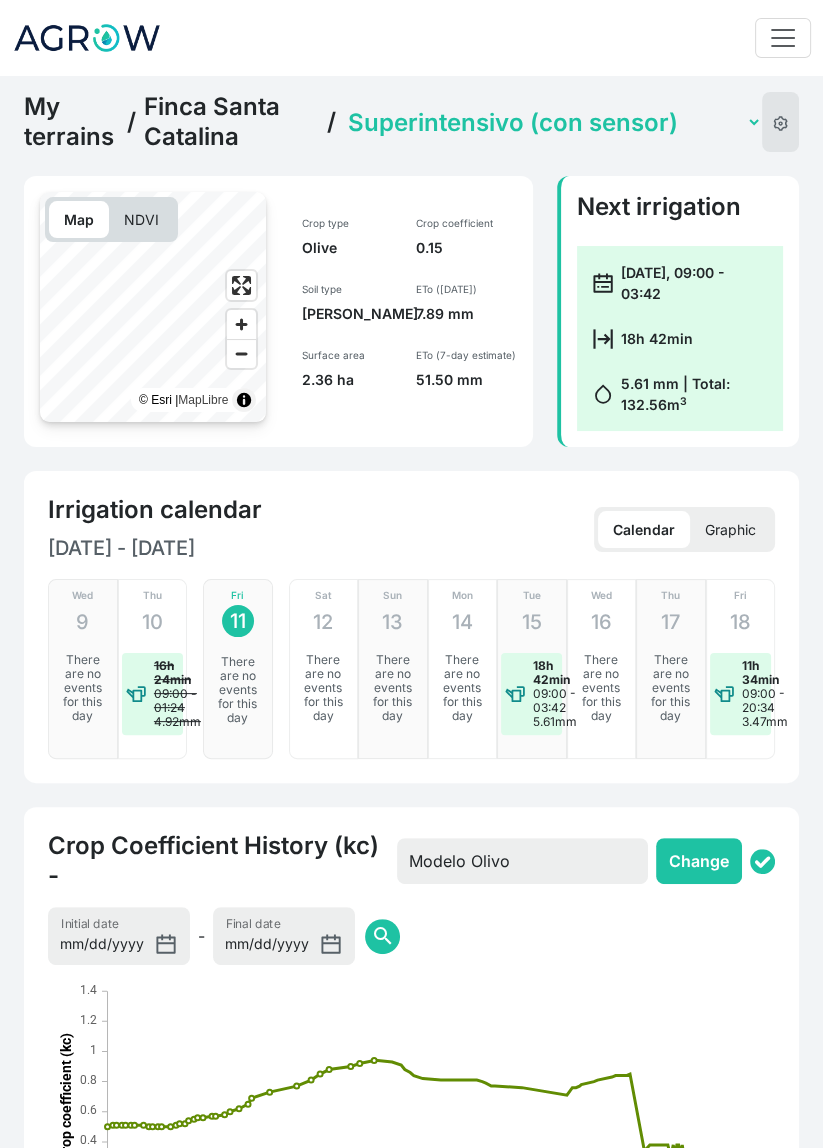 scroll, scrollTop: 896, scrollLeft: 0, axis: vertical 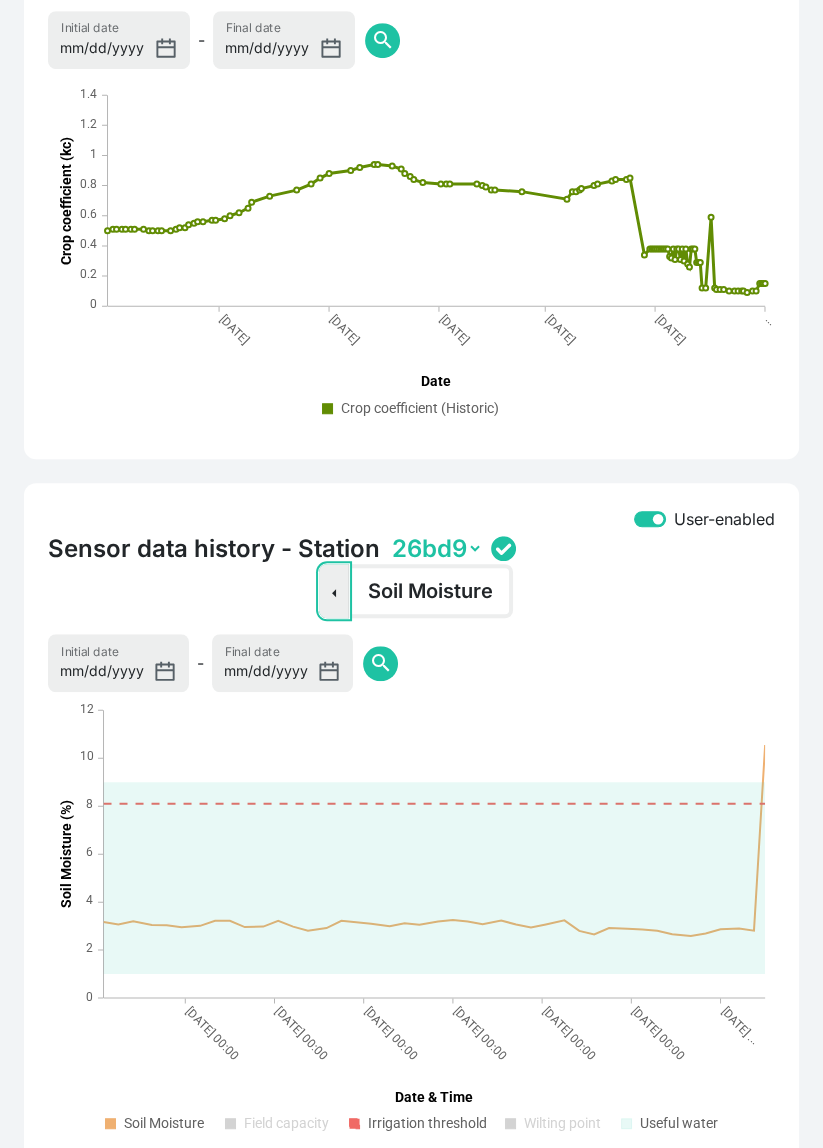 click on "Sensor Dropdown" 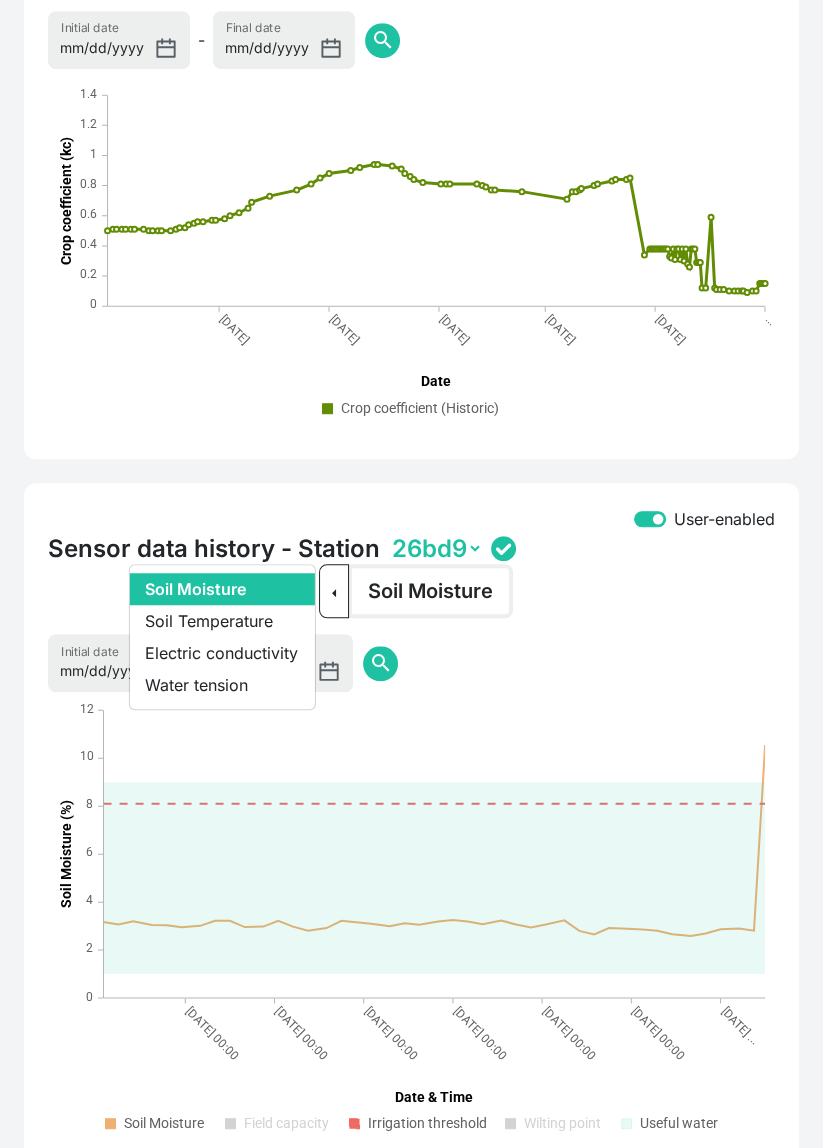 click on "Water tension" 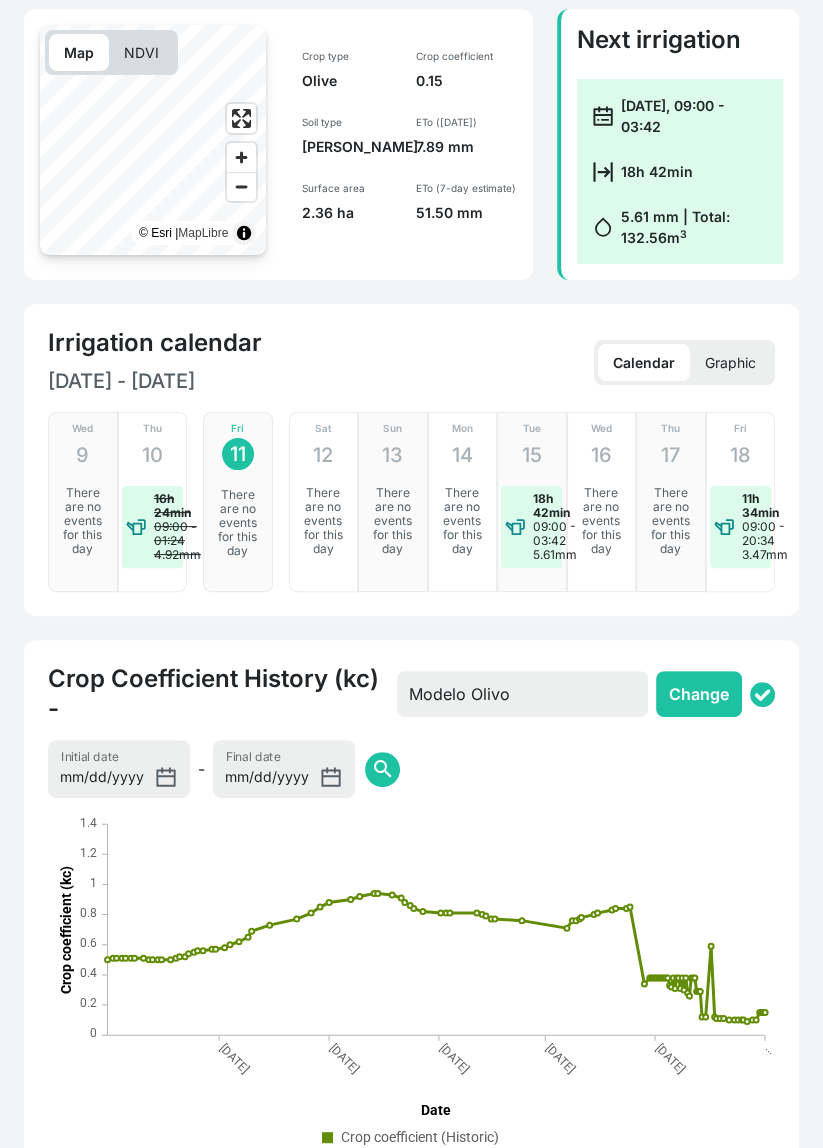 scroll, scrollTop: 0, scrollLeft: 0, axis: both 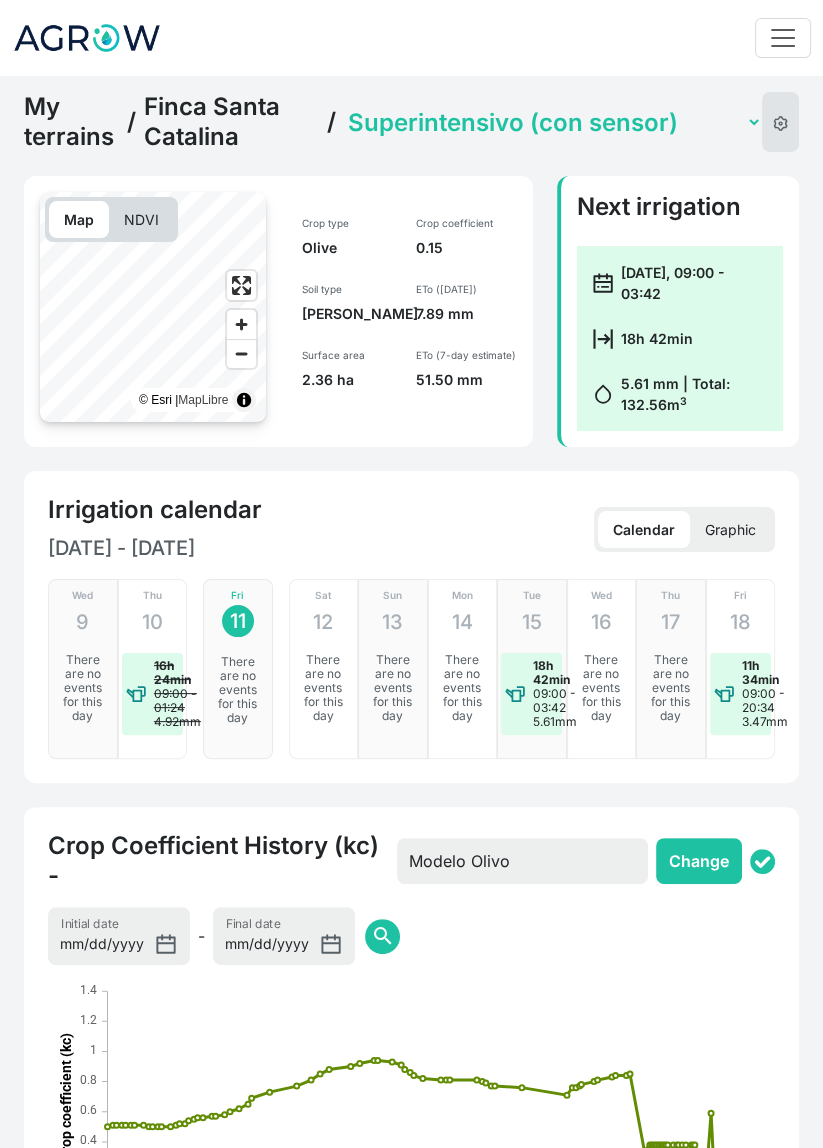 click on "Secano 1   Secano 2   Sector 1 La Colada (con sensor)   Sector 2 Chopera (con sensor)   Sector 3 Amoladores (con sensor)   Superintensivo (con sensor)" 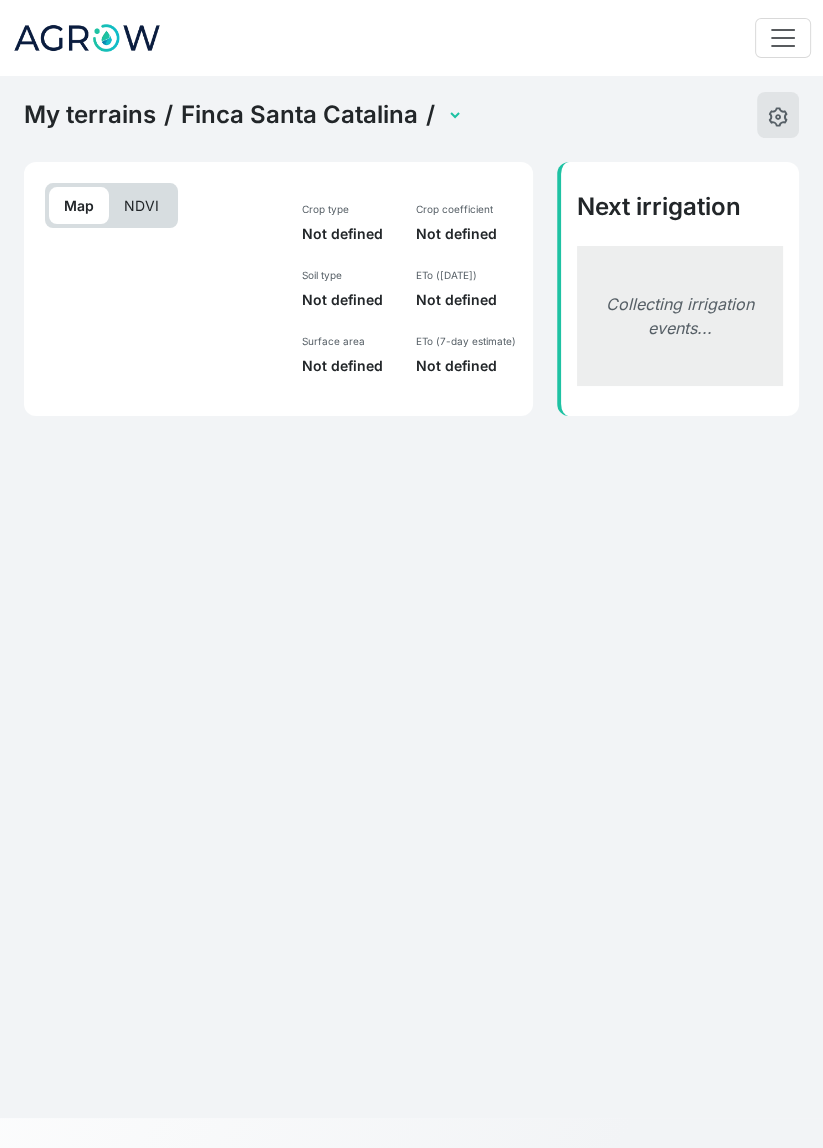 select on "2606" 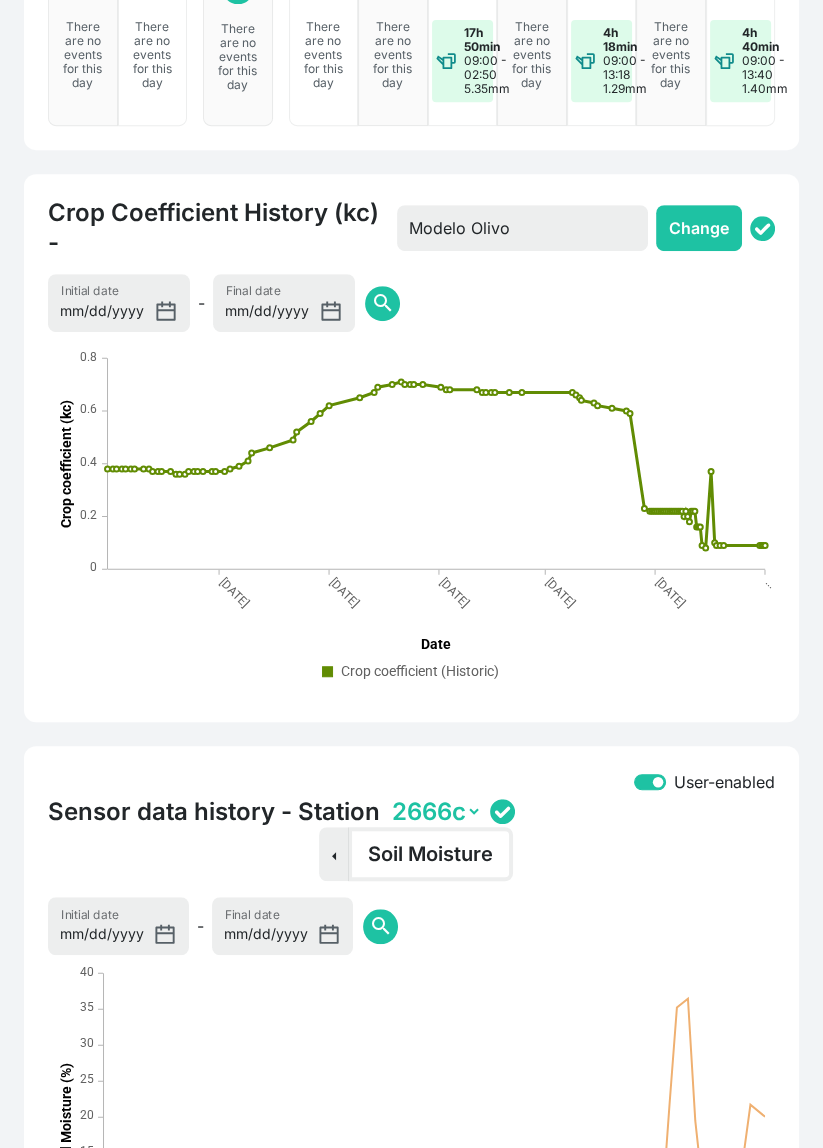 scroll, scrollTop: 992, scrollLeft: 0, axis: vertical 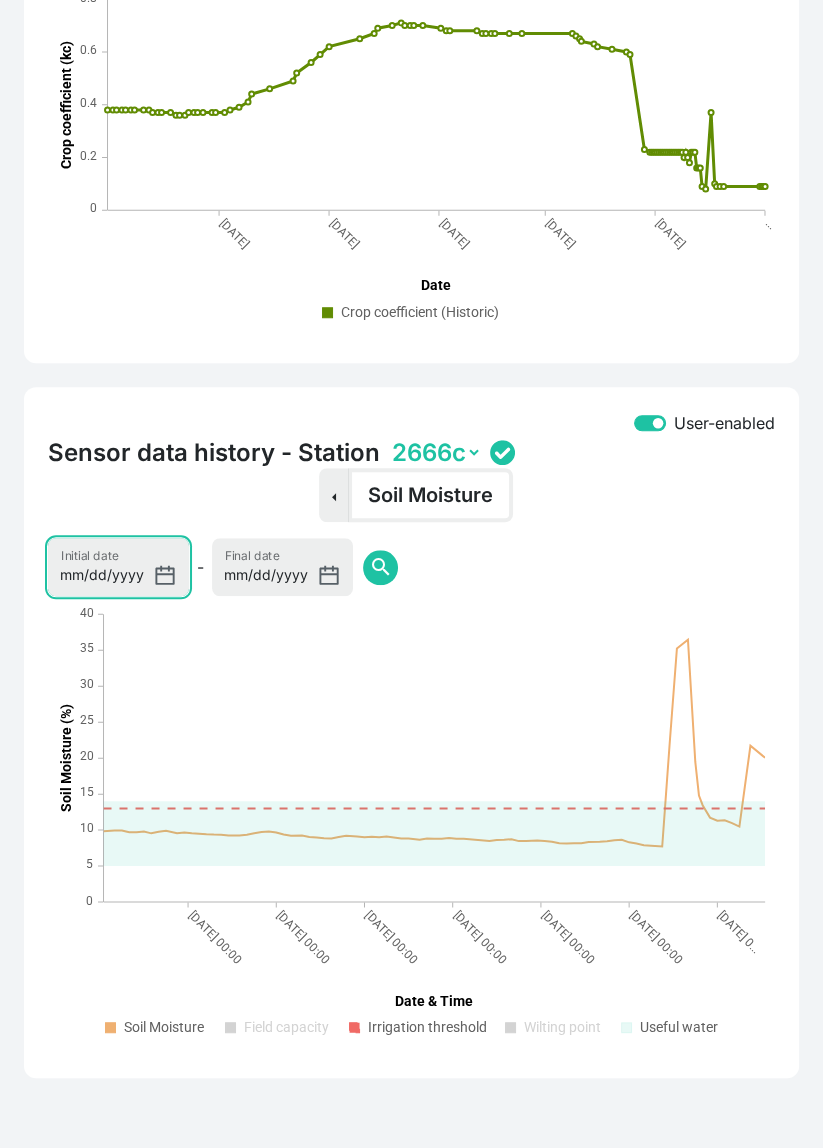click on "2025-07-04" at bounding box center [118, 567] 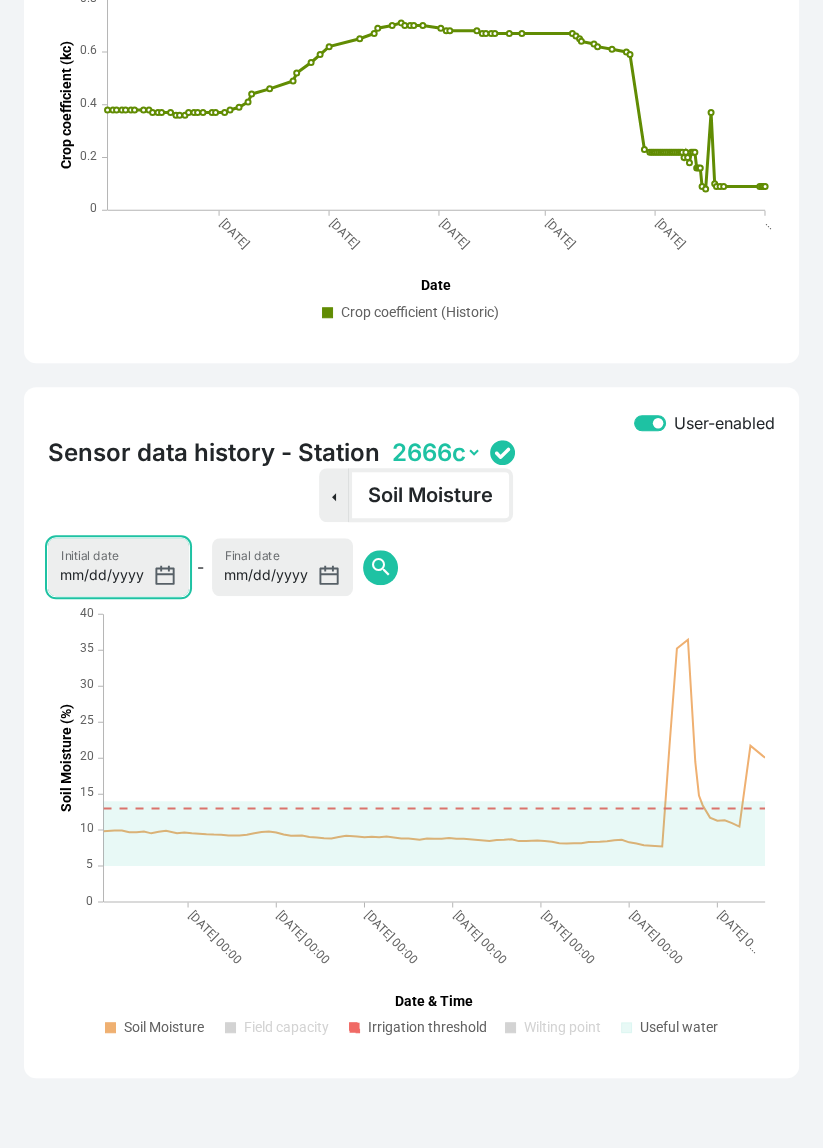 type on "2025-06-01" 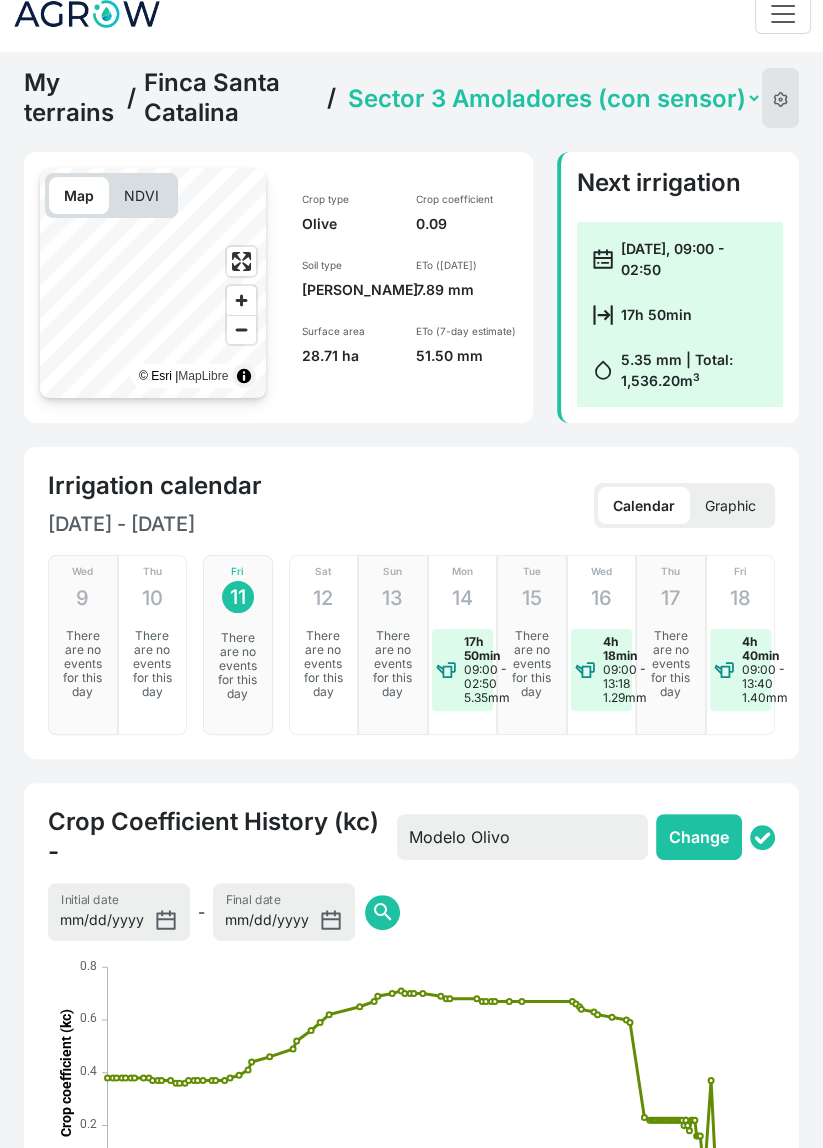 scroll, scrollTop: 0, scrollLeft: 0, axis: both 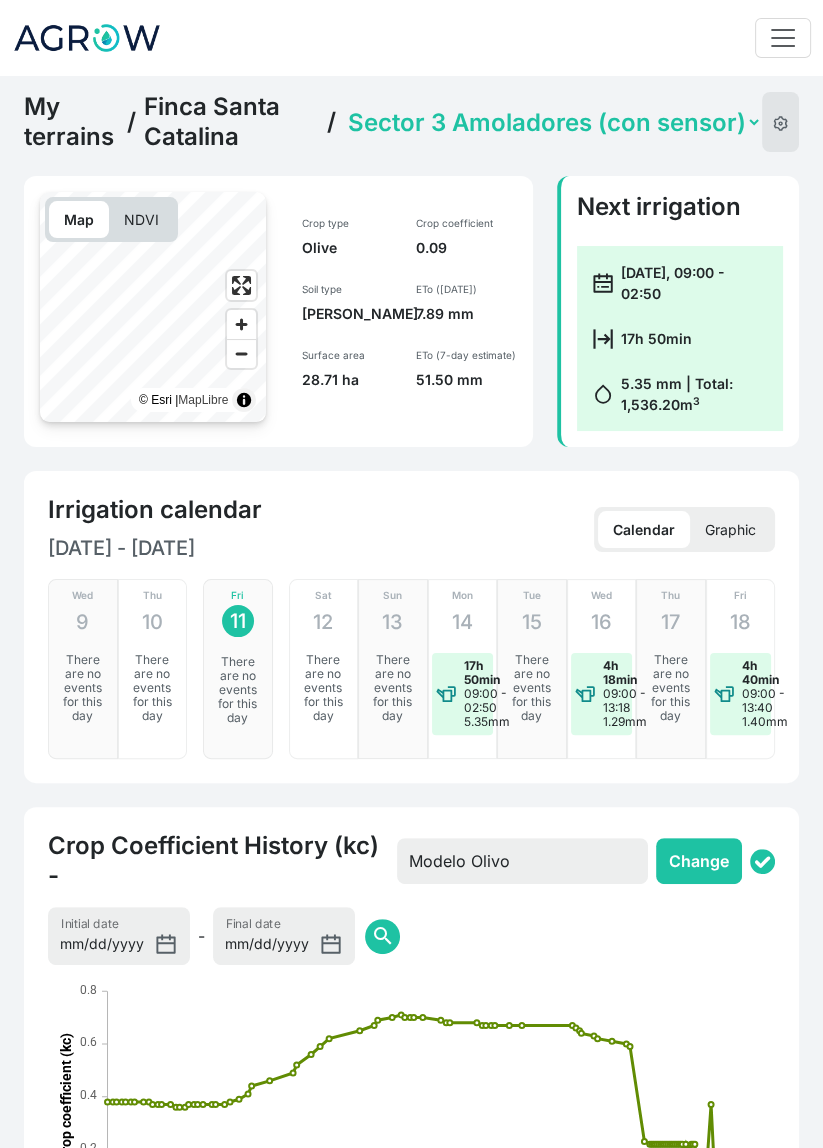 click on "Finca Santa Catalina" 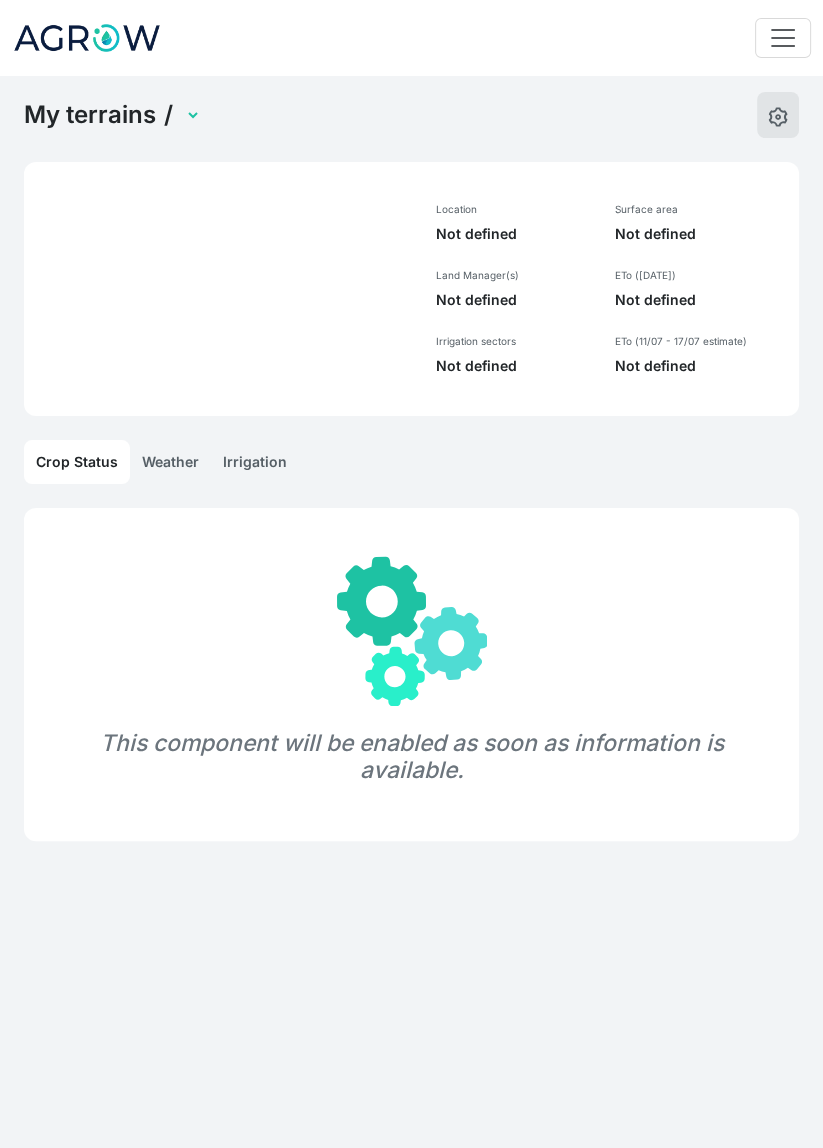 select on "1285" 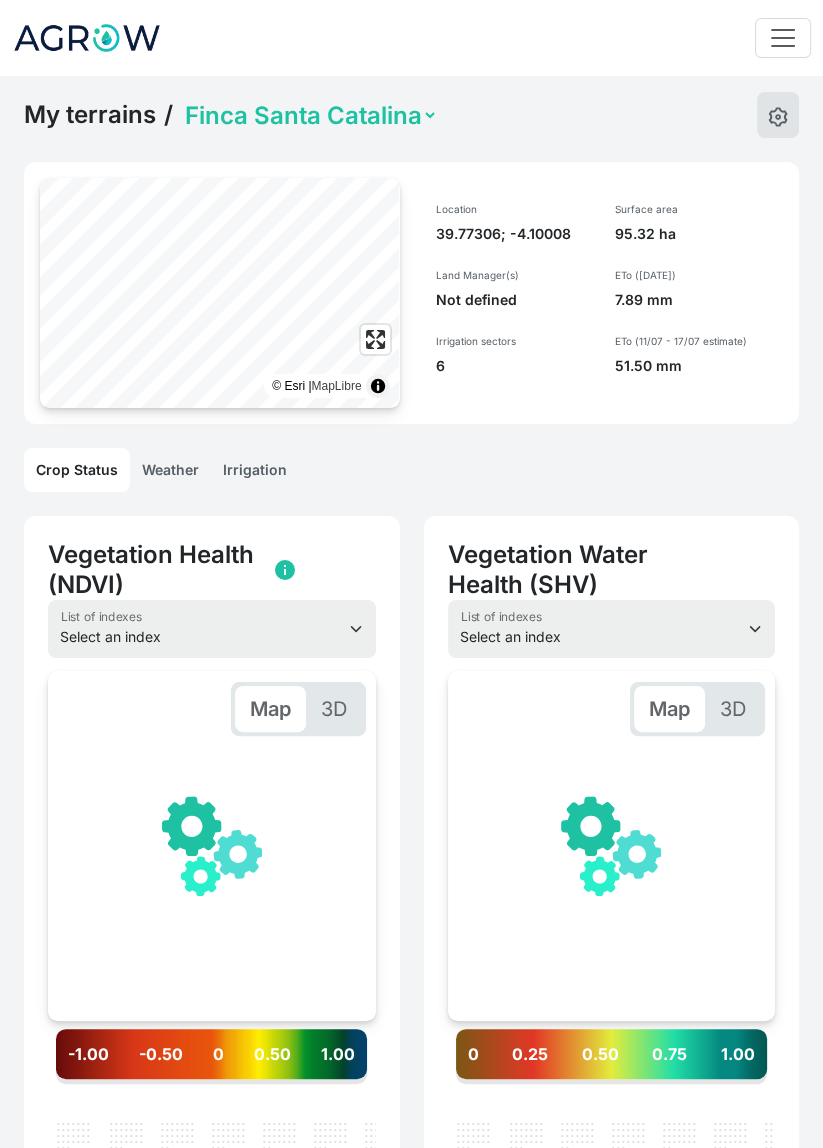 scroll, scrollTop: 0, scrollLeft: 300, axis: horizontal 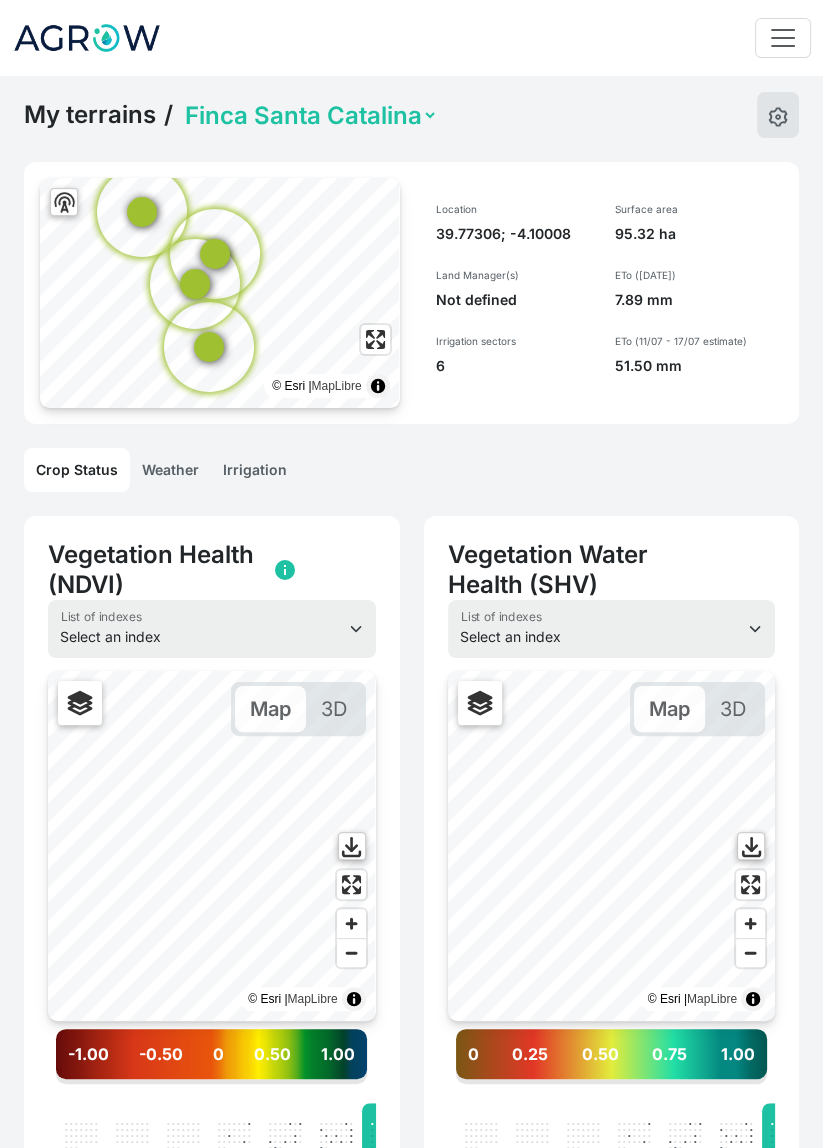 click on "Weather" 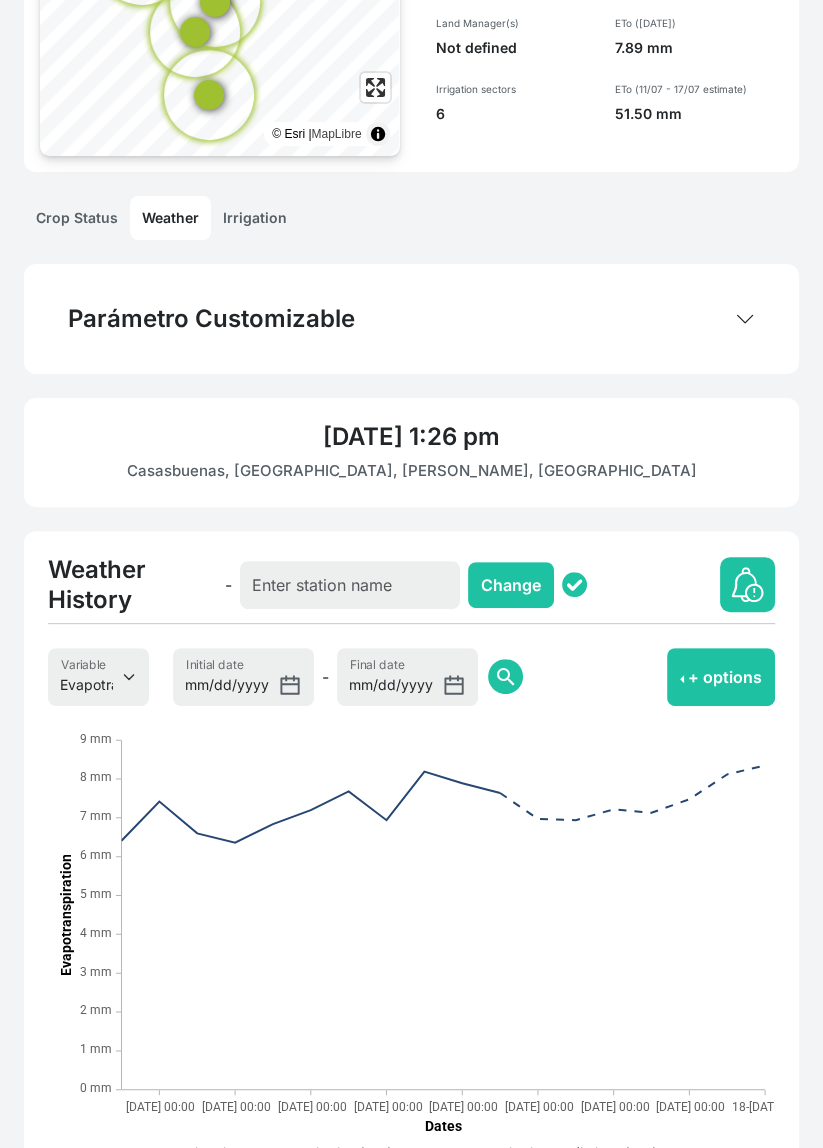 scroll, scrollTop: 254, scrollLeft: 0, axis: vertical 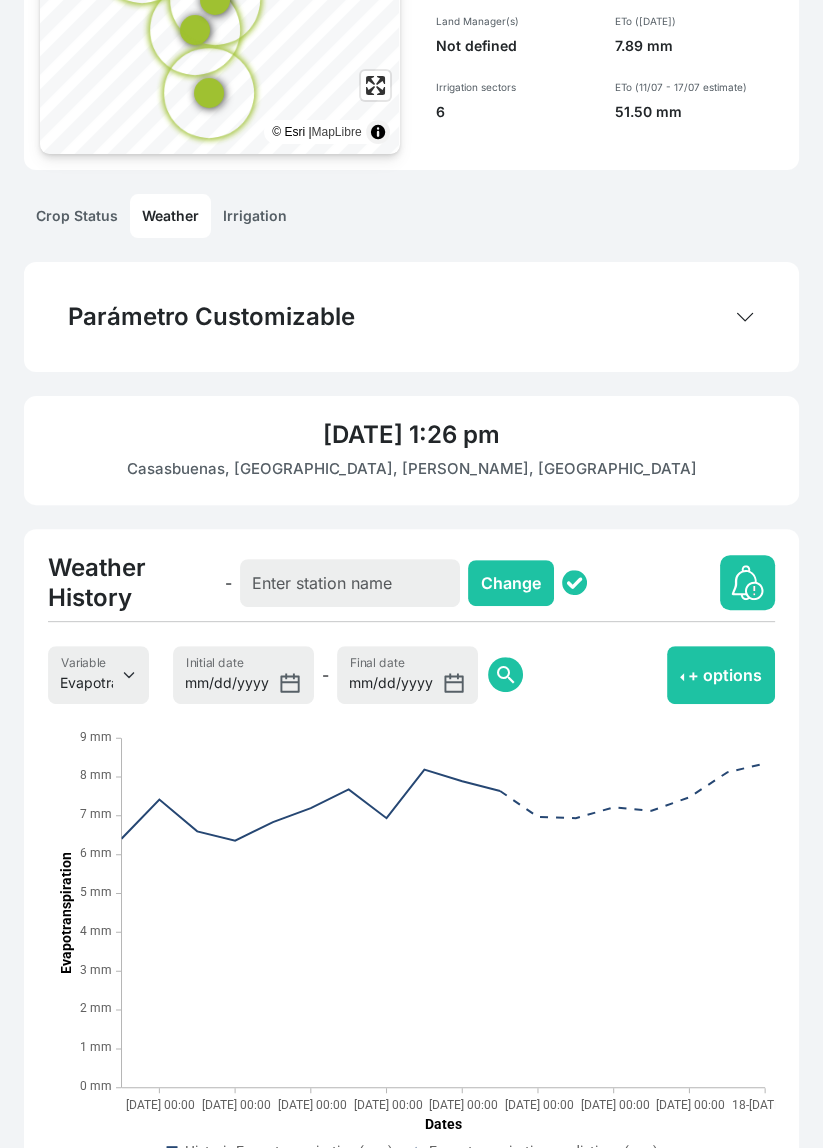 click on "Crop Status" 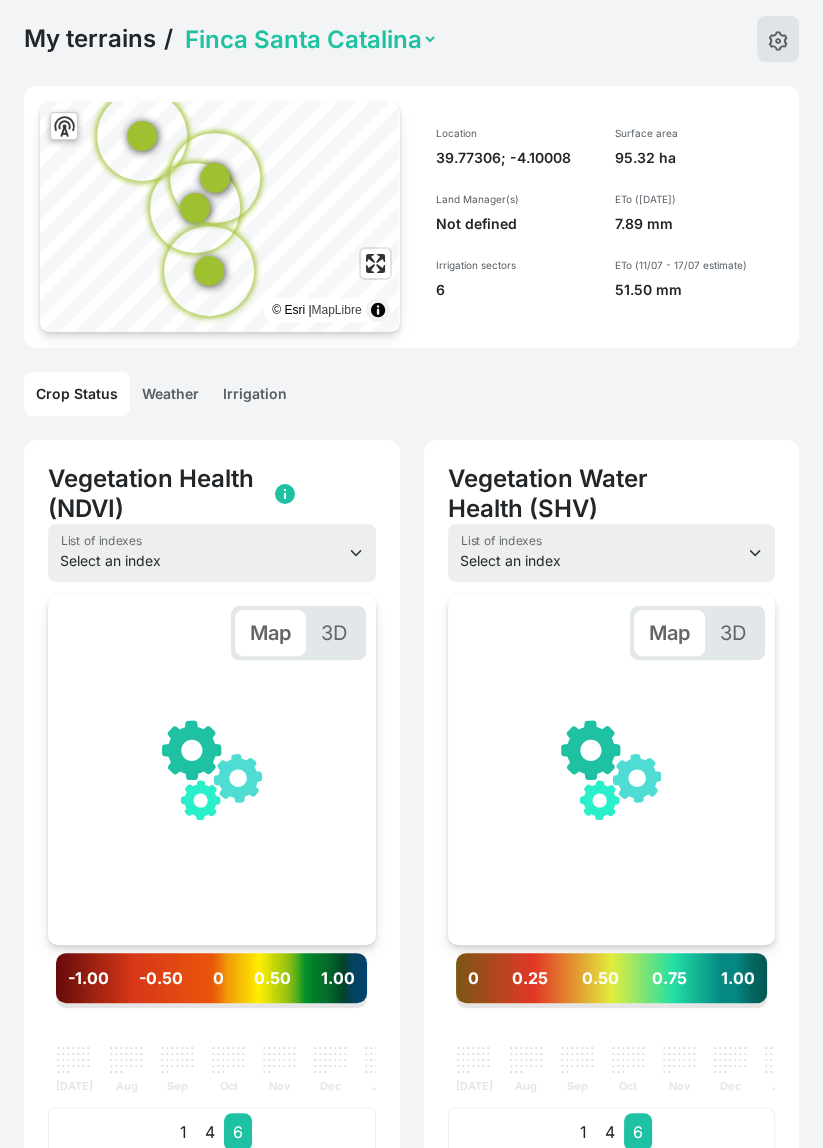 scroll, scrollTop: 254, scrollLeft: 0, axis: vertical 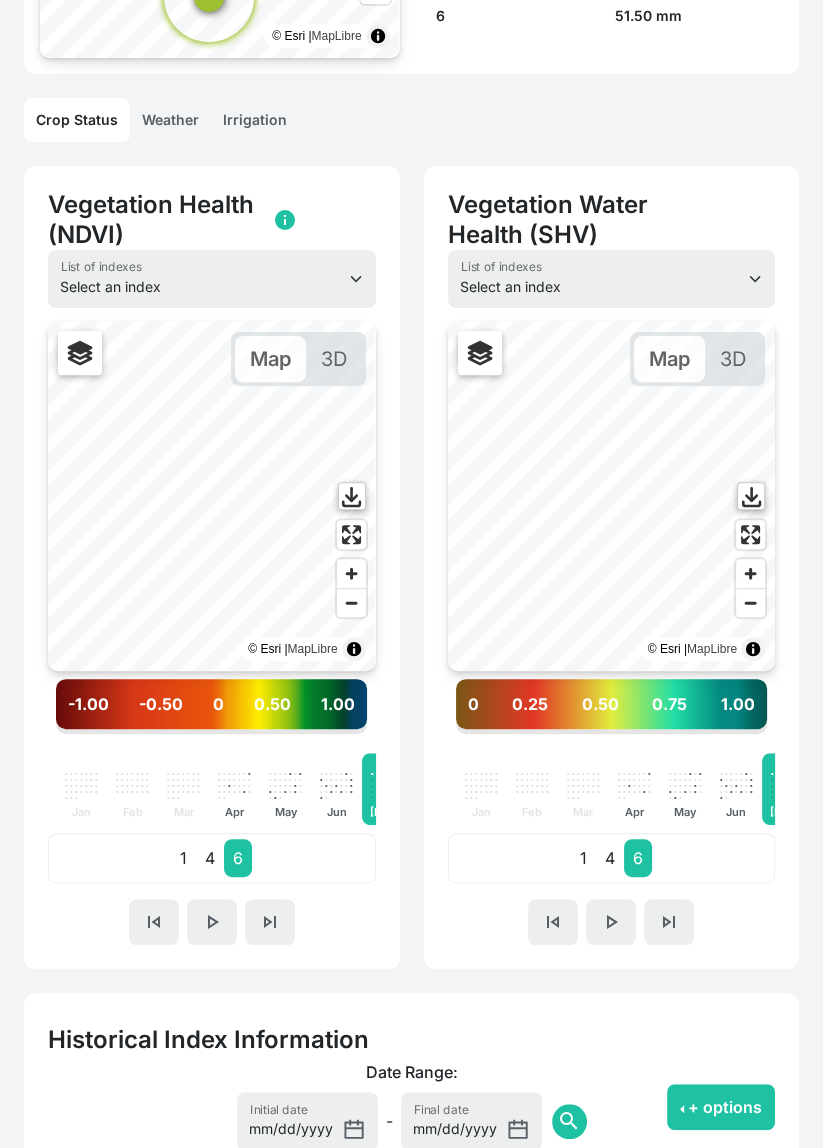 click on "May" at bounding box center (685, 812) 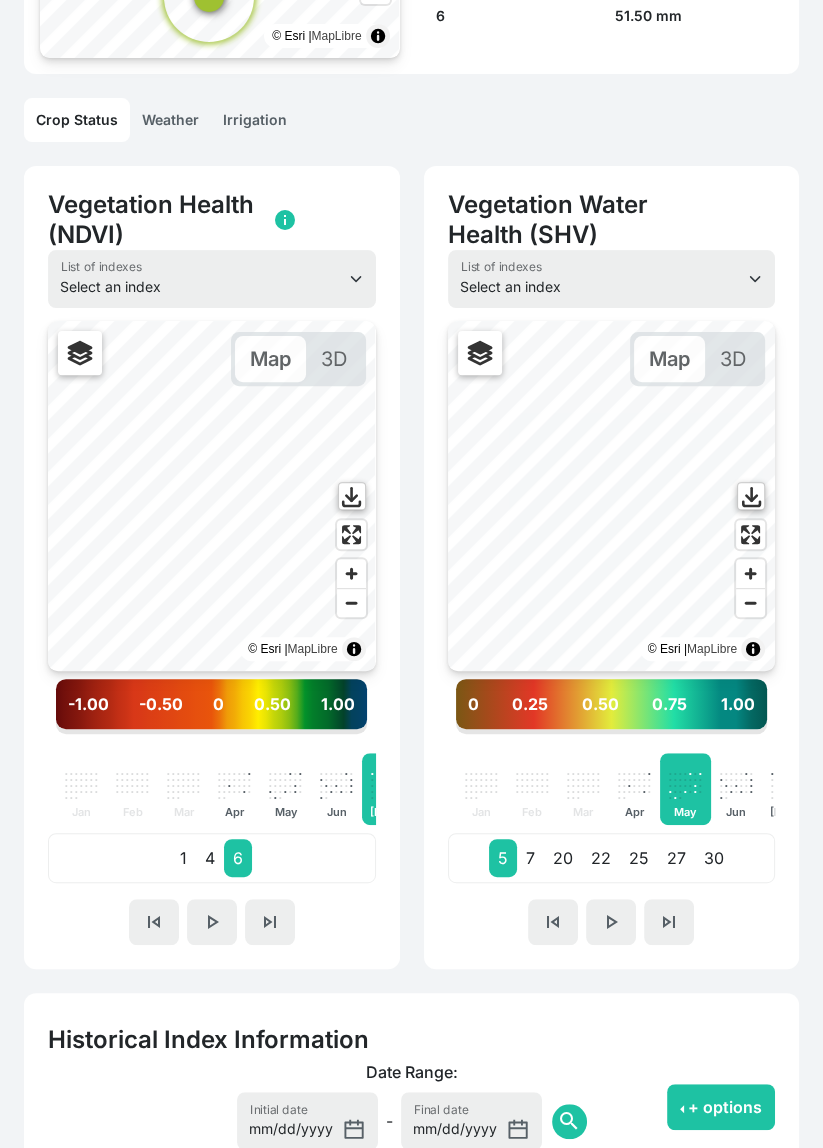 click on "." at bounding box center (639, 760) 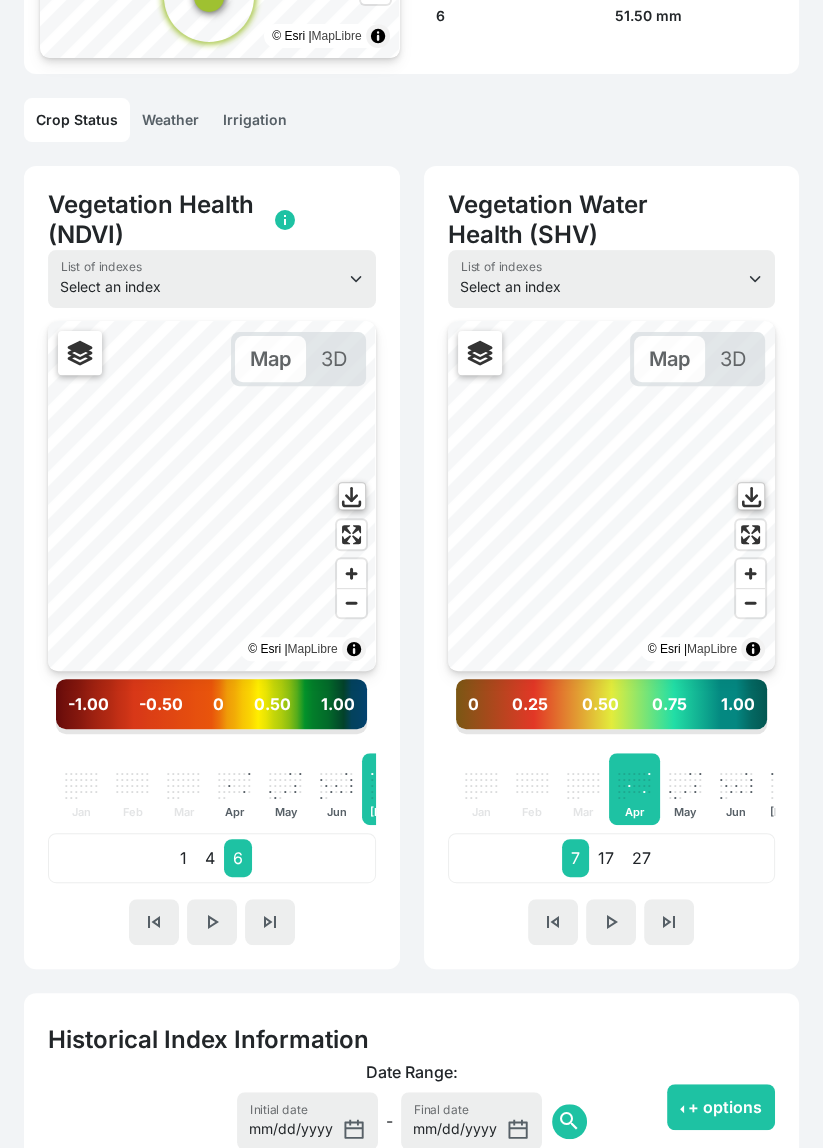click on "27" at bounding box center (641, 858) 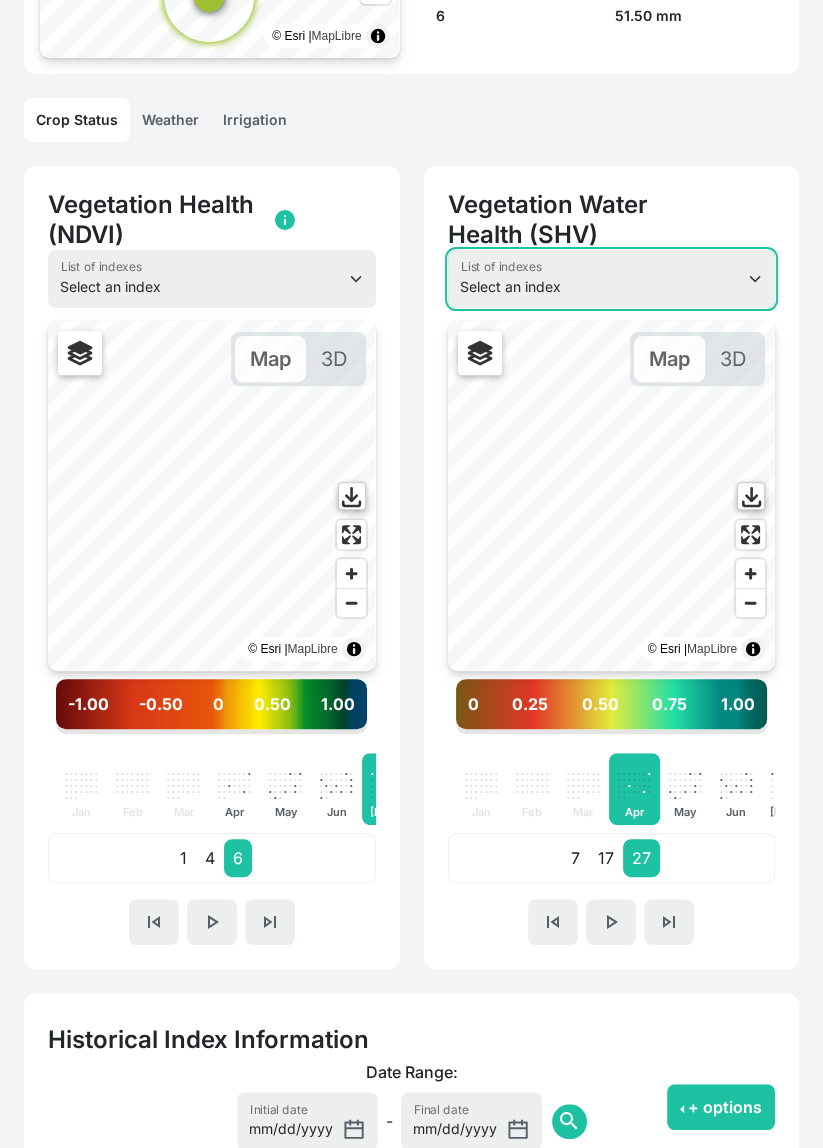 click on "Select an index   NDVI   NDMI   SAVI   FVC   SHV   Thermal" at bounding box center (612, 279) 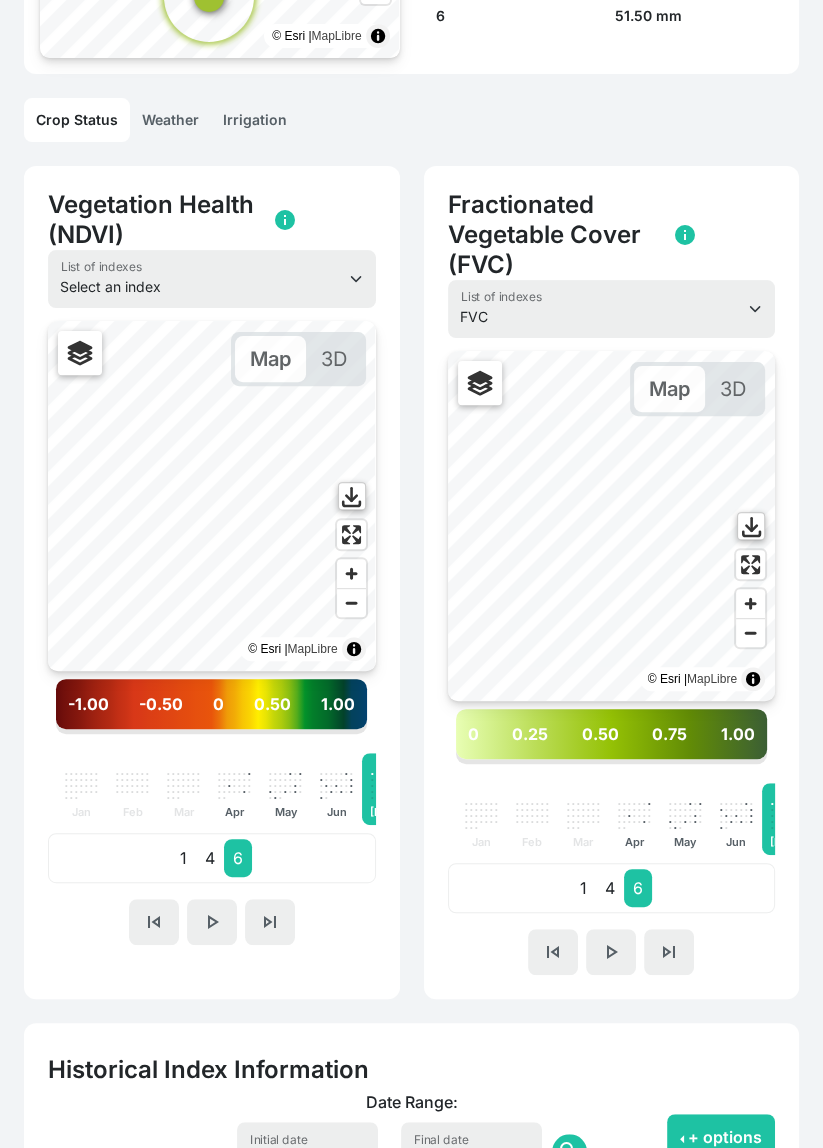 click on "." at bounding box center [629, 808] 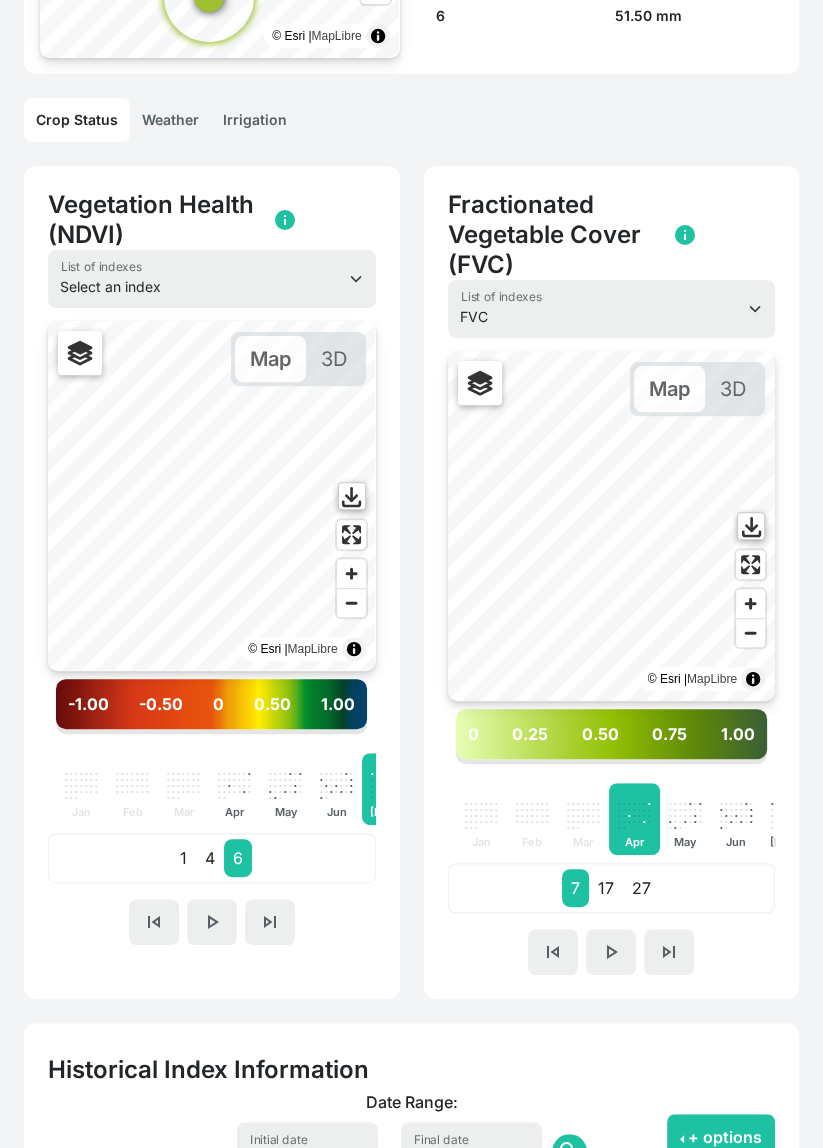 click on "27" at bounding box center (641, 888) 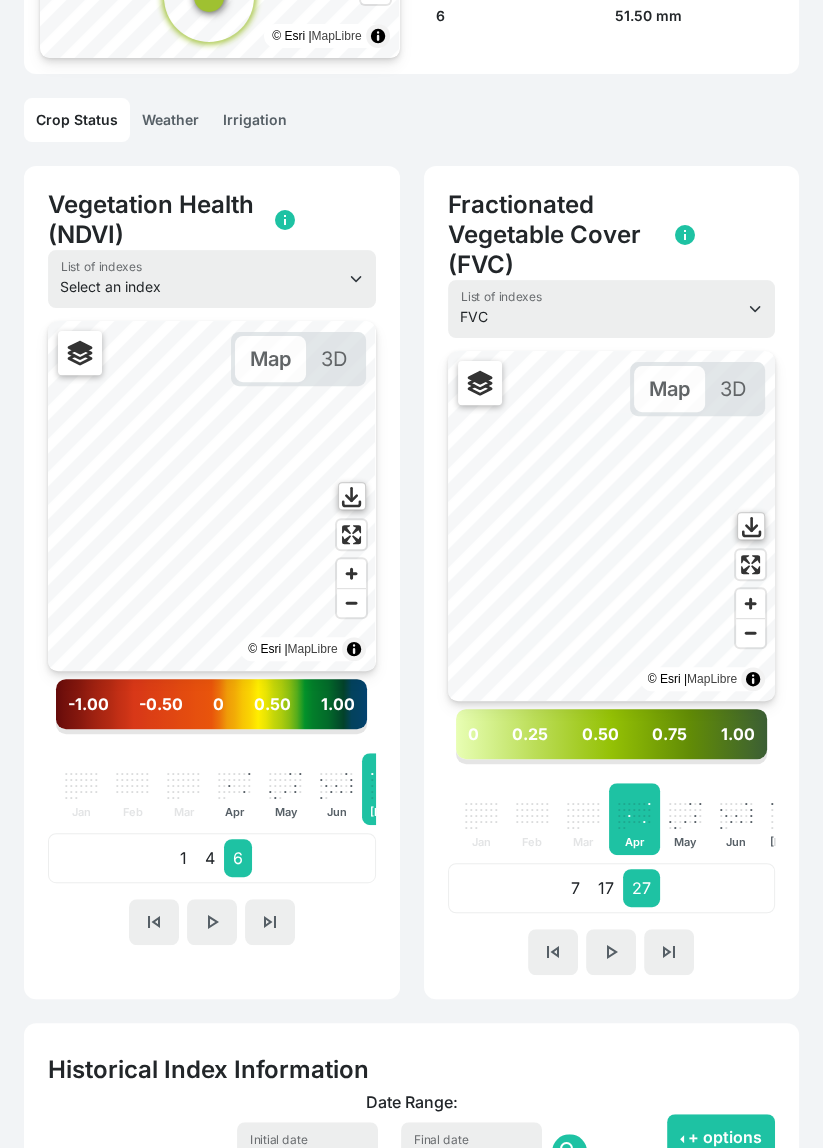click at bounding box center [750, 564] 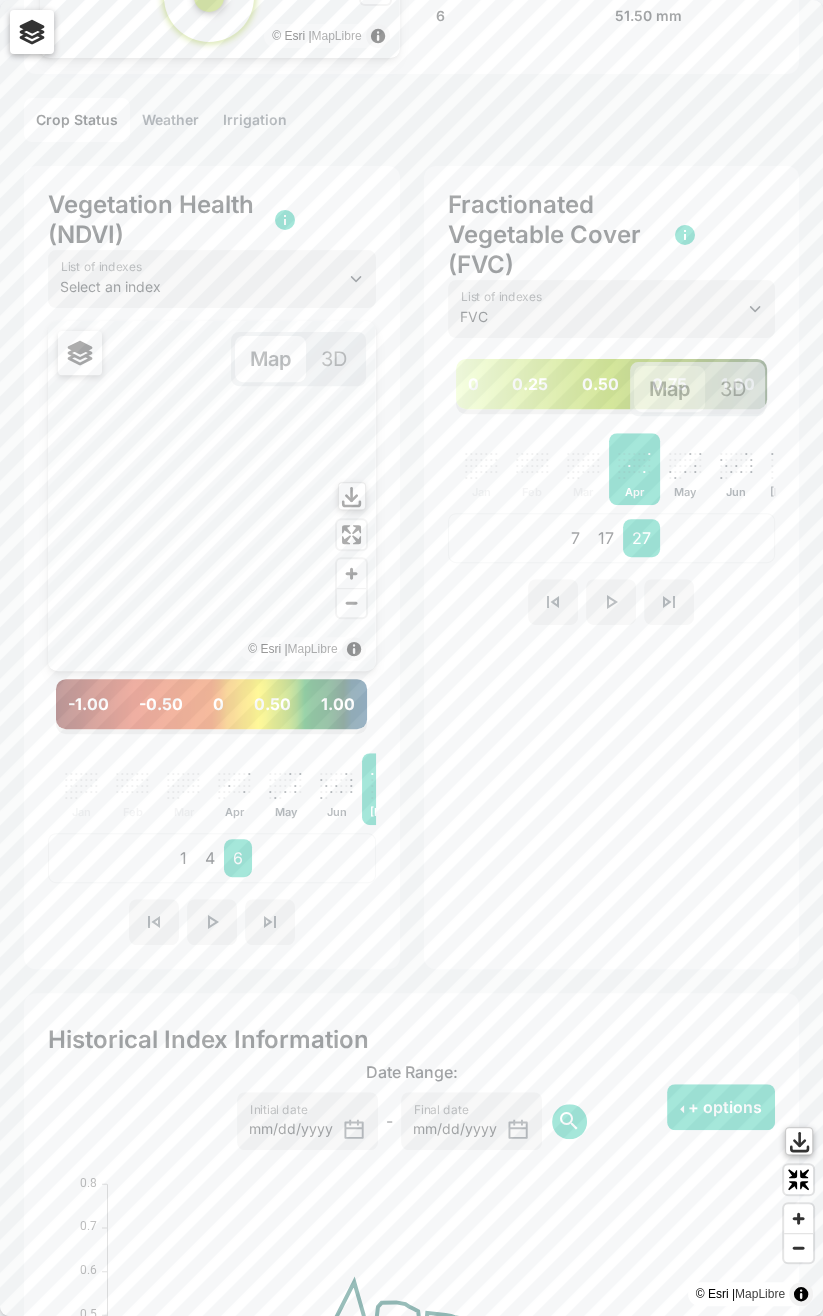 click at bounding box center (798, 1218) 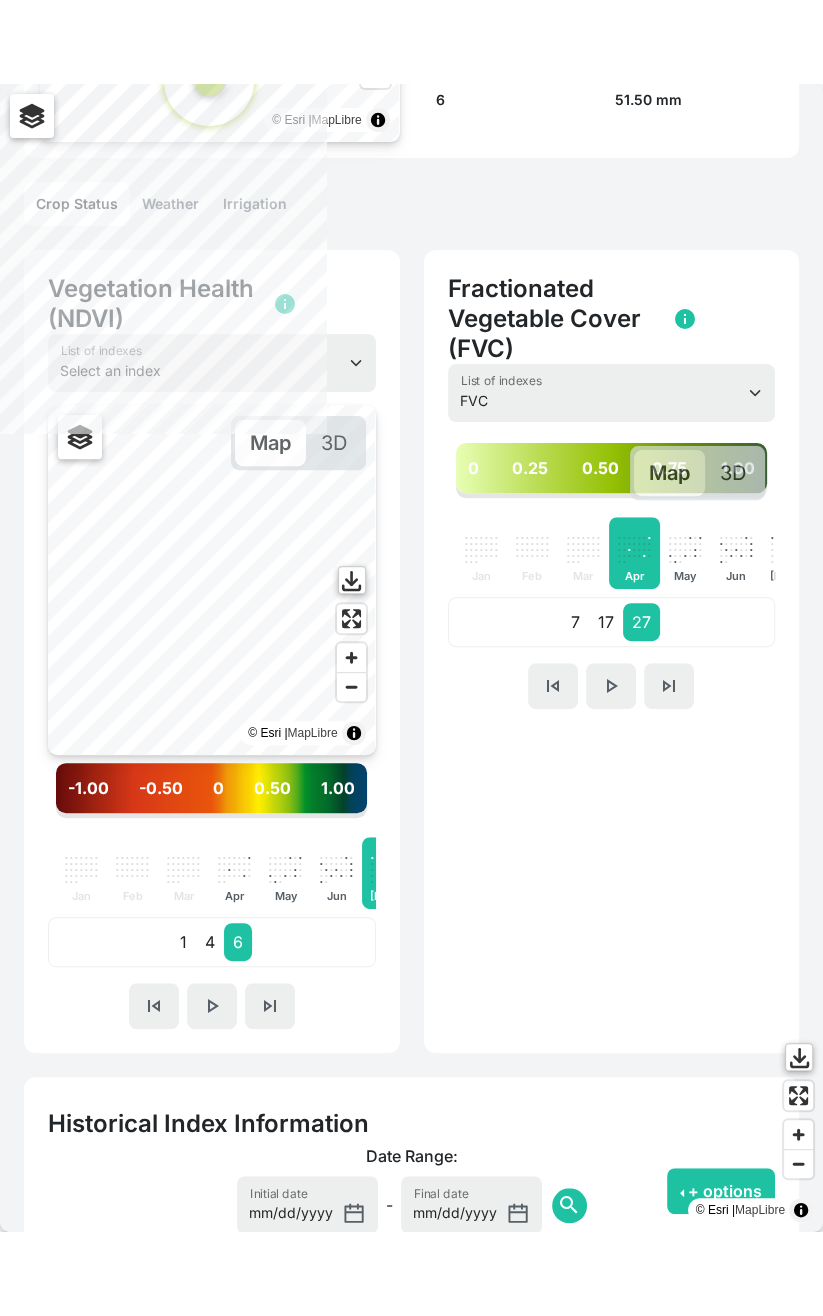 scroll, scrollTop: 382, scrollLeft: 0, axis: vertical 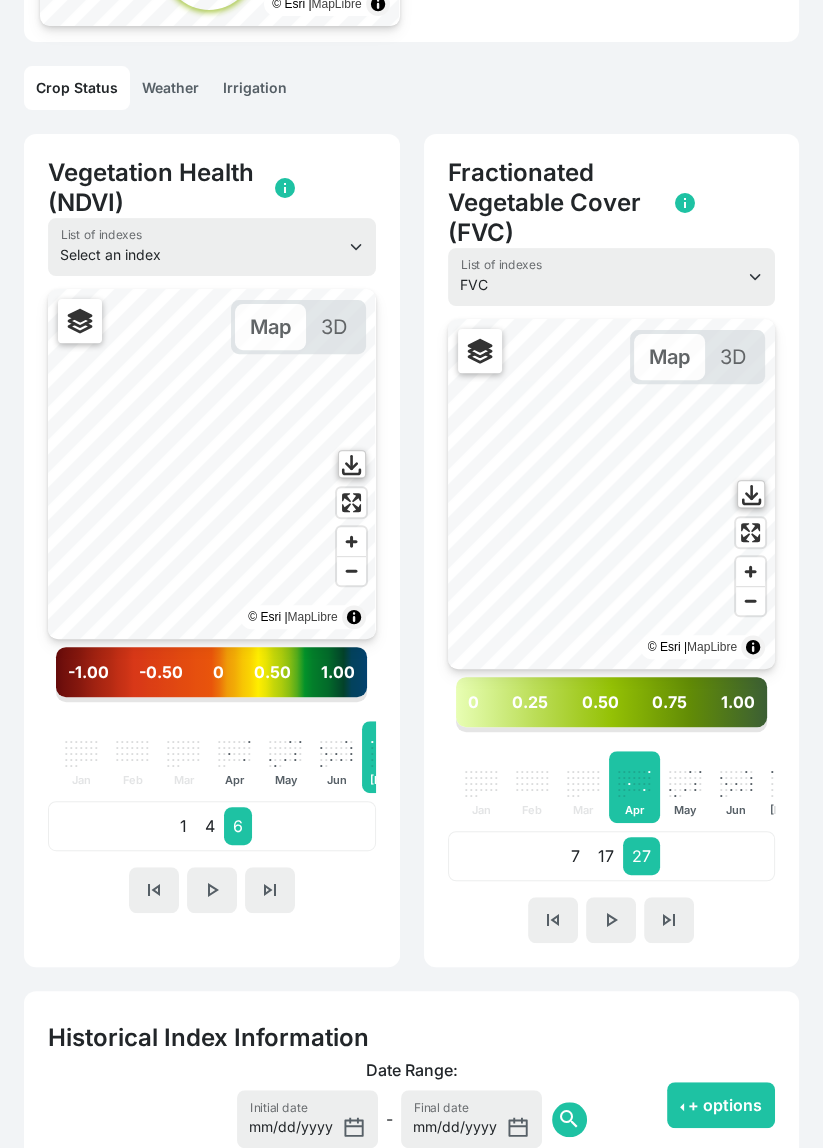 click at bounding box center (750, 532) 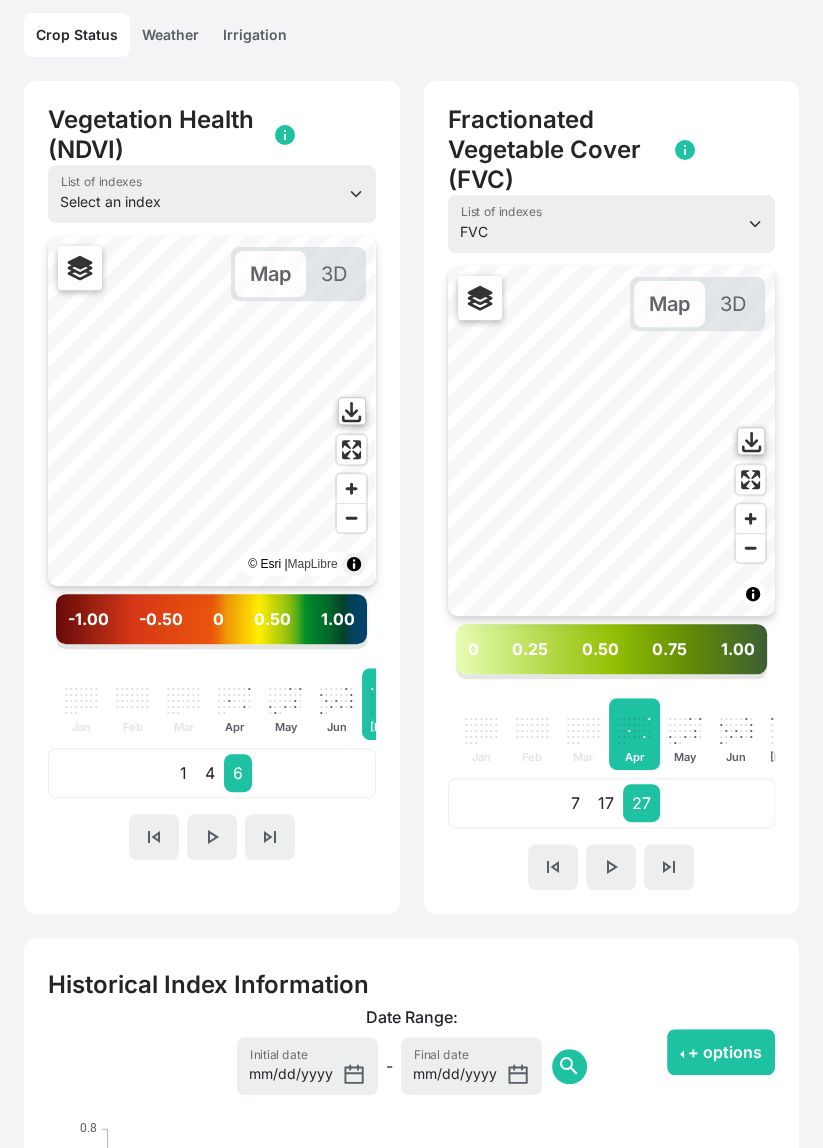 scroll, scrollTop: 452, scrollLeft: 0, axis: vertical 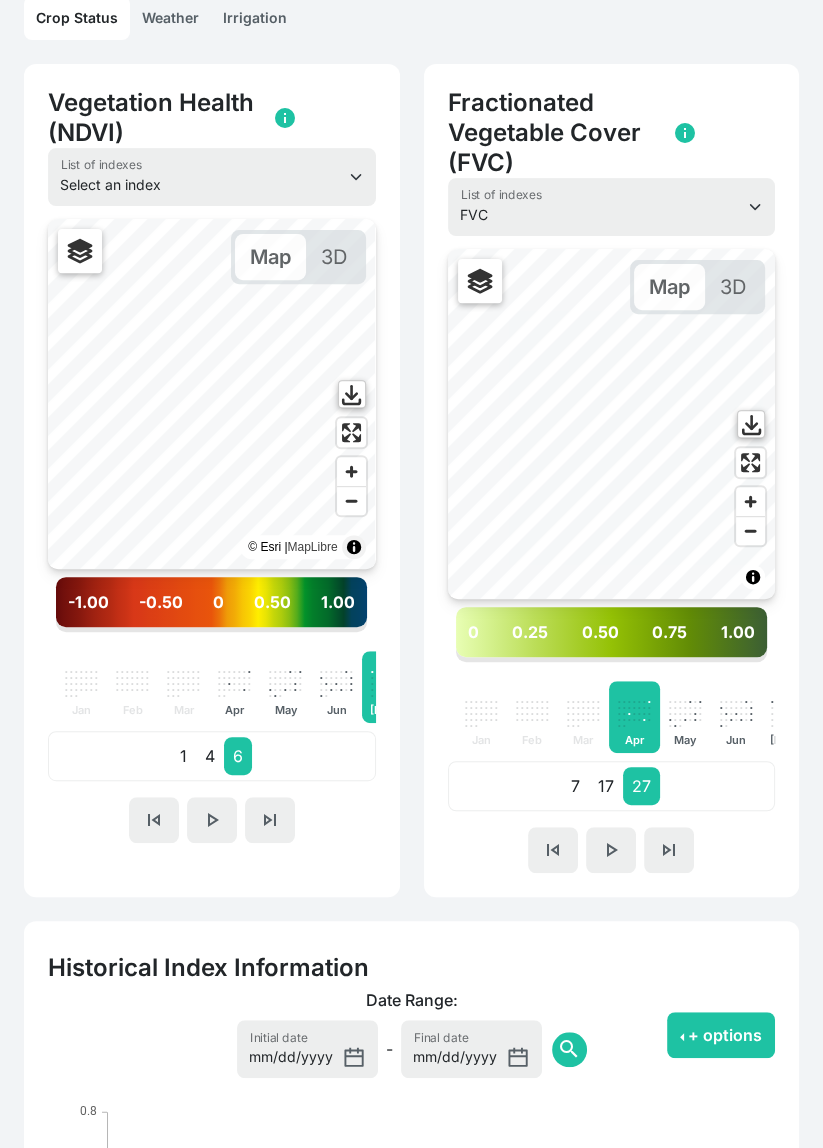 click on "." at bounding box center [772, 712] 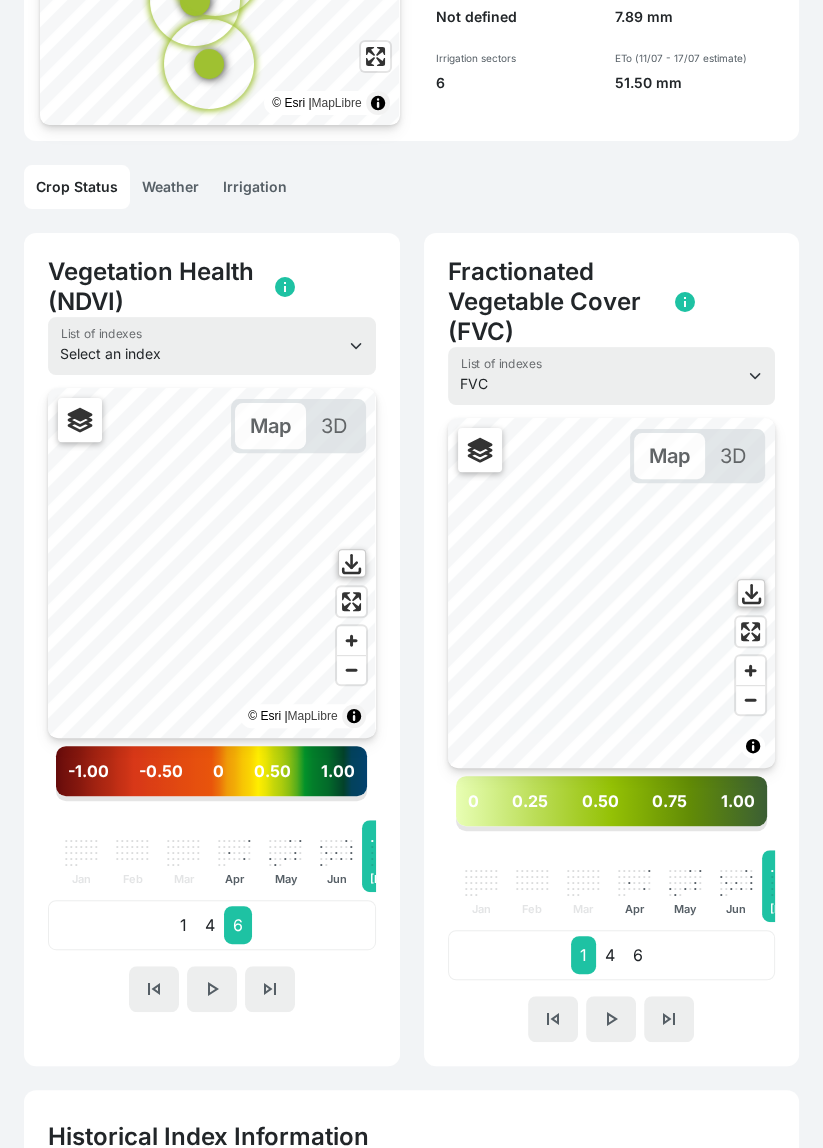 scroll, scrollTop: 274, scrollLeft: 0, axis: vertical 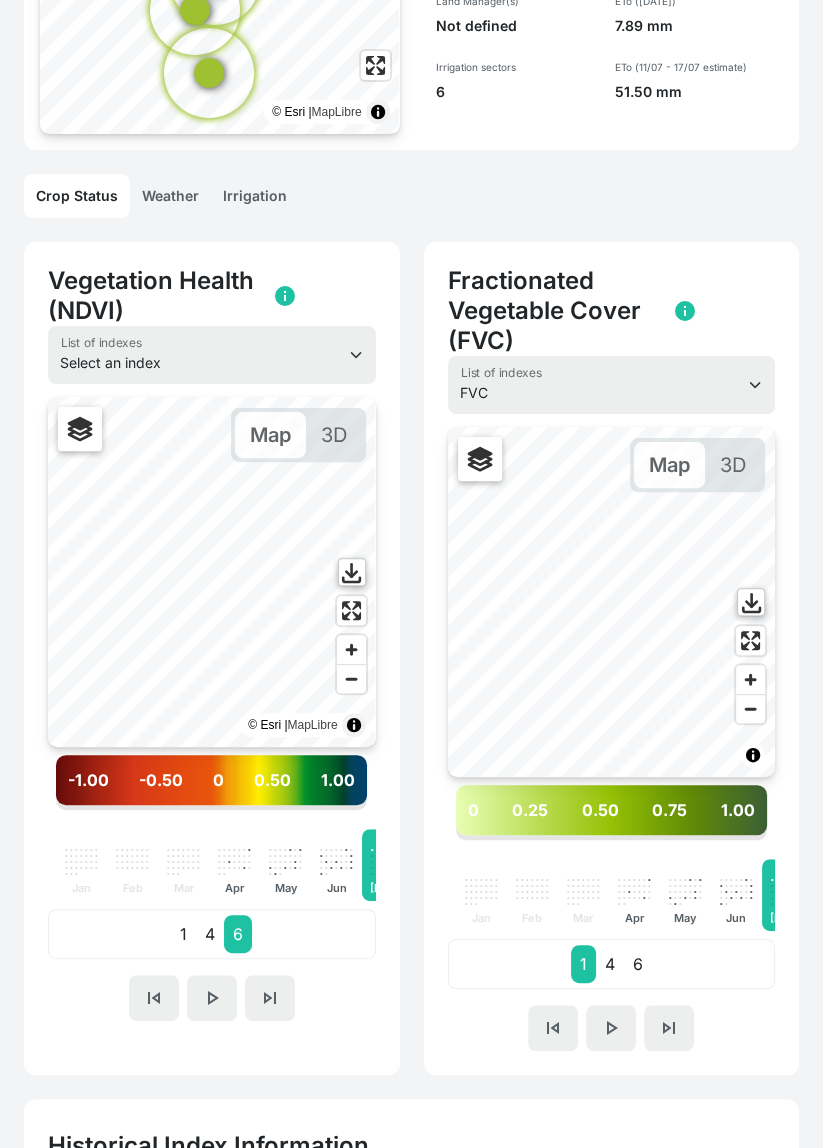 click on "Weather" 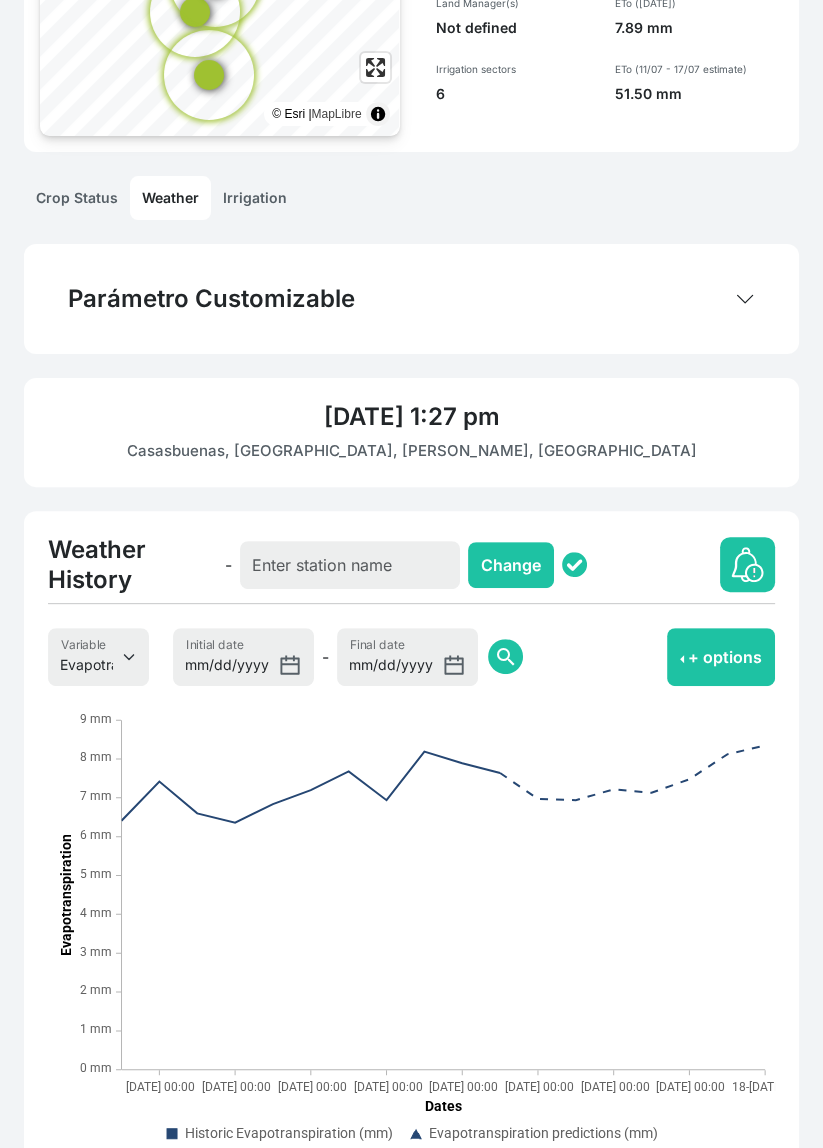 scroll, scrollTop: 0, scrollLeft: 0, axis: both 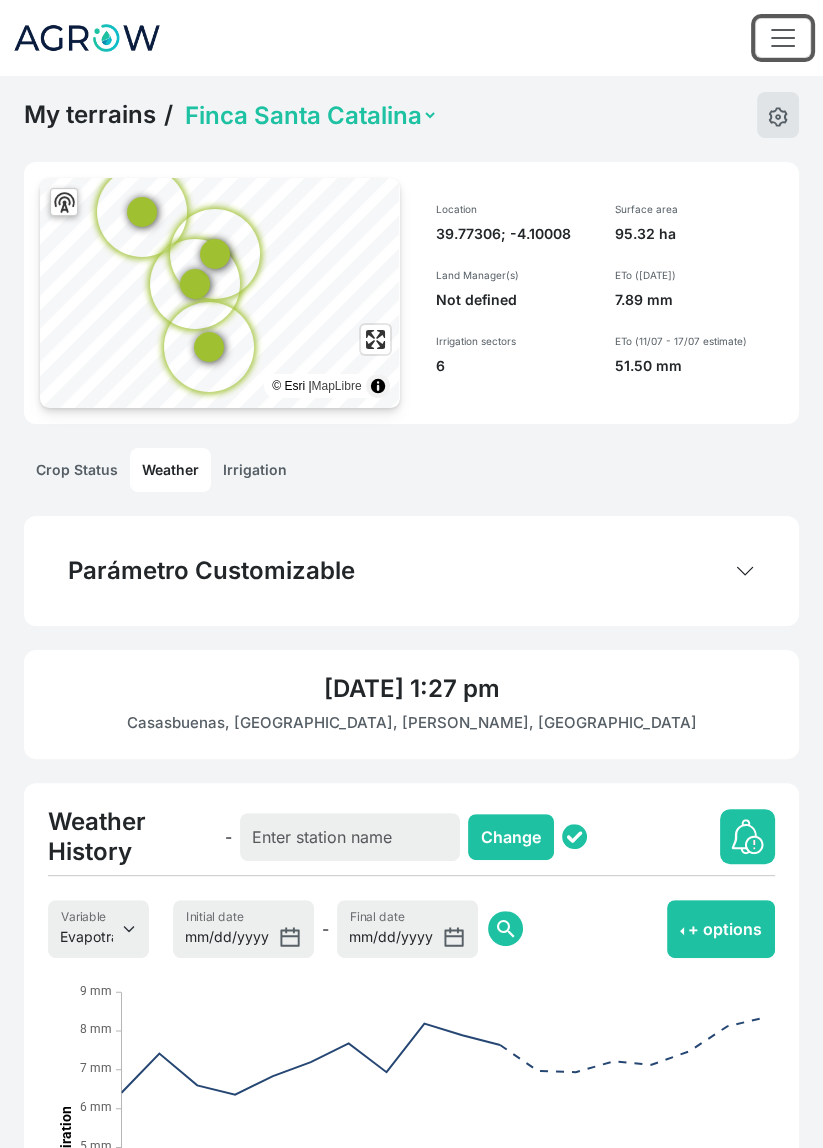 click 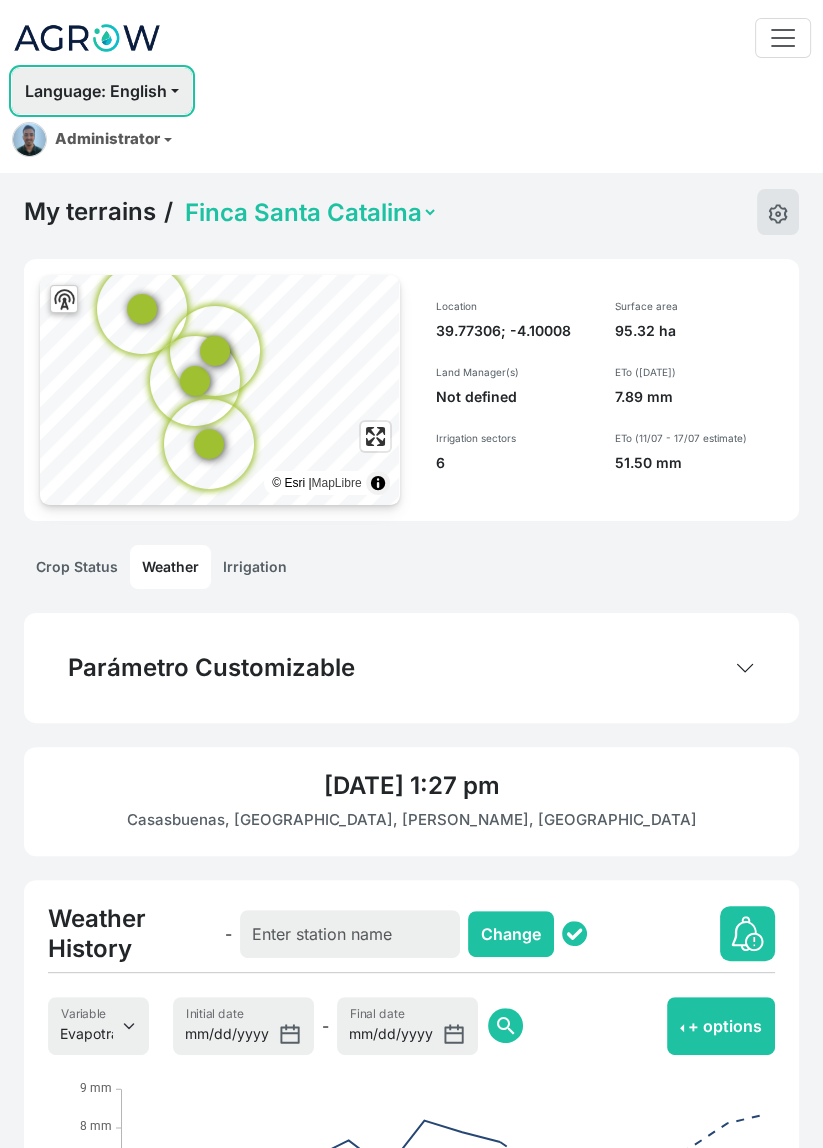 click on "Language: English" at bounding box center (102, 91) 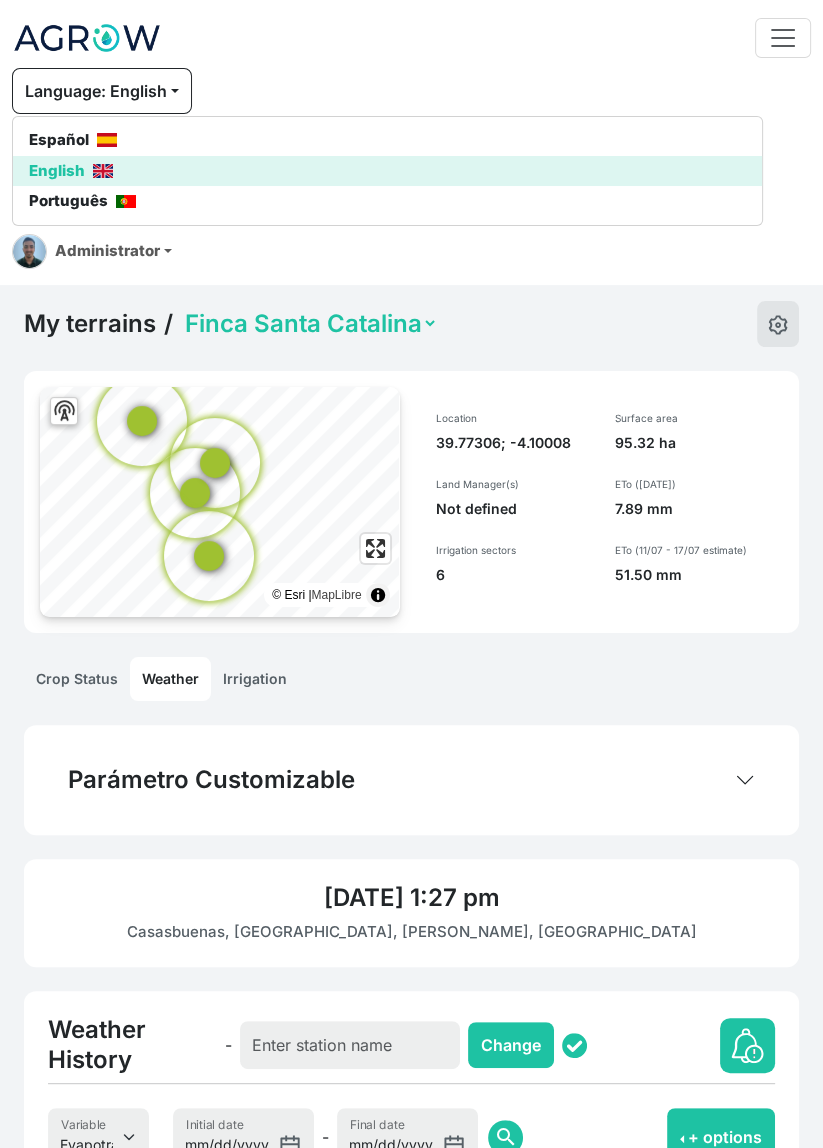 click on "Español" at bounding box center (387, 140) 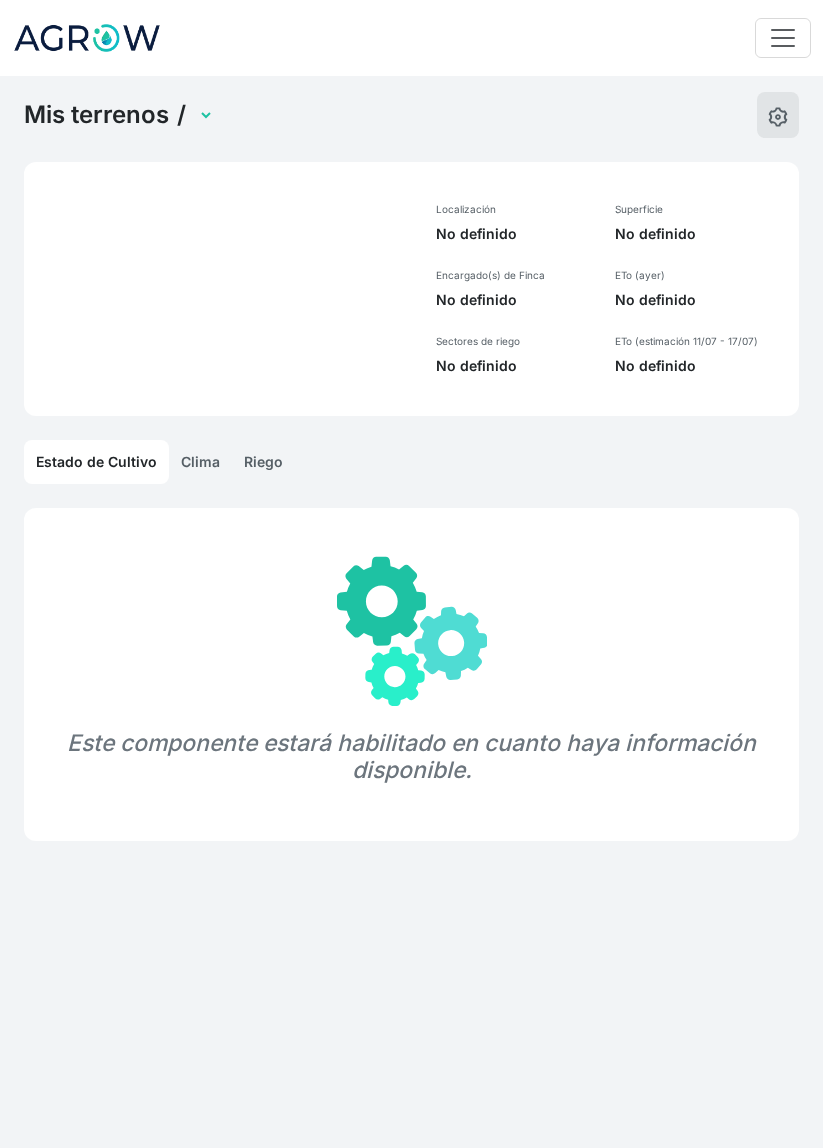 scroll, scrollTop: 0, scrollLeft: 0, axis: both 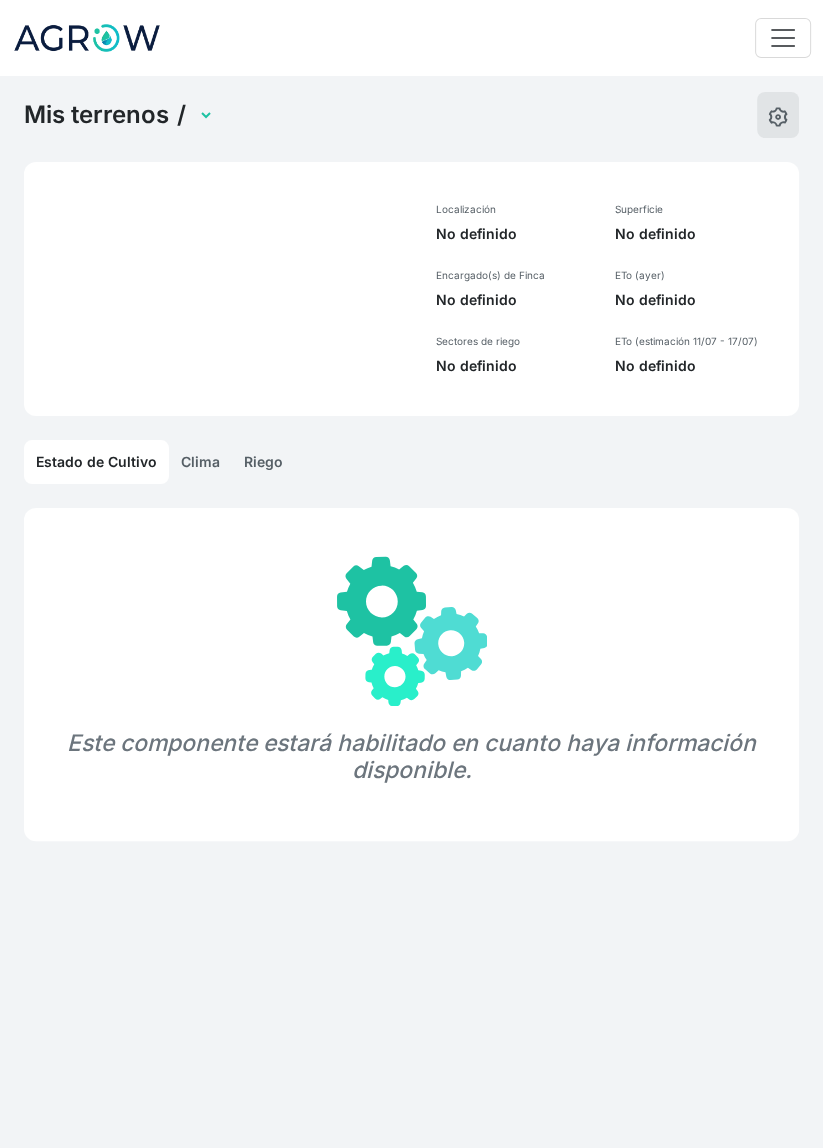 select on "1285" 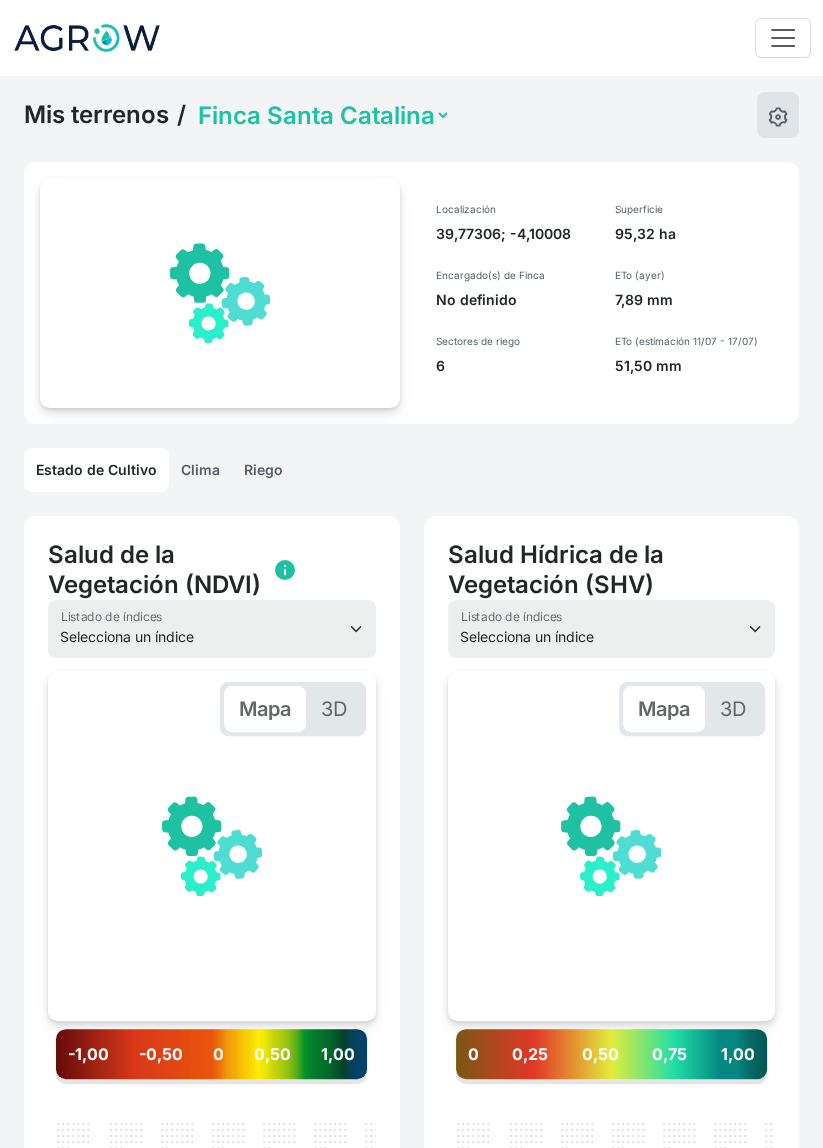 scroll, scrollTop: 0, scrollLeft: 300, axis: horizontal 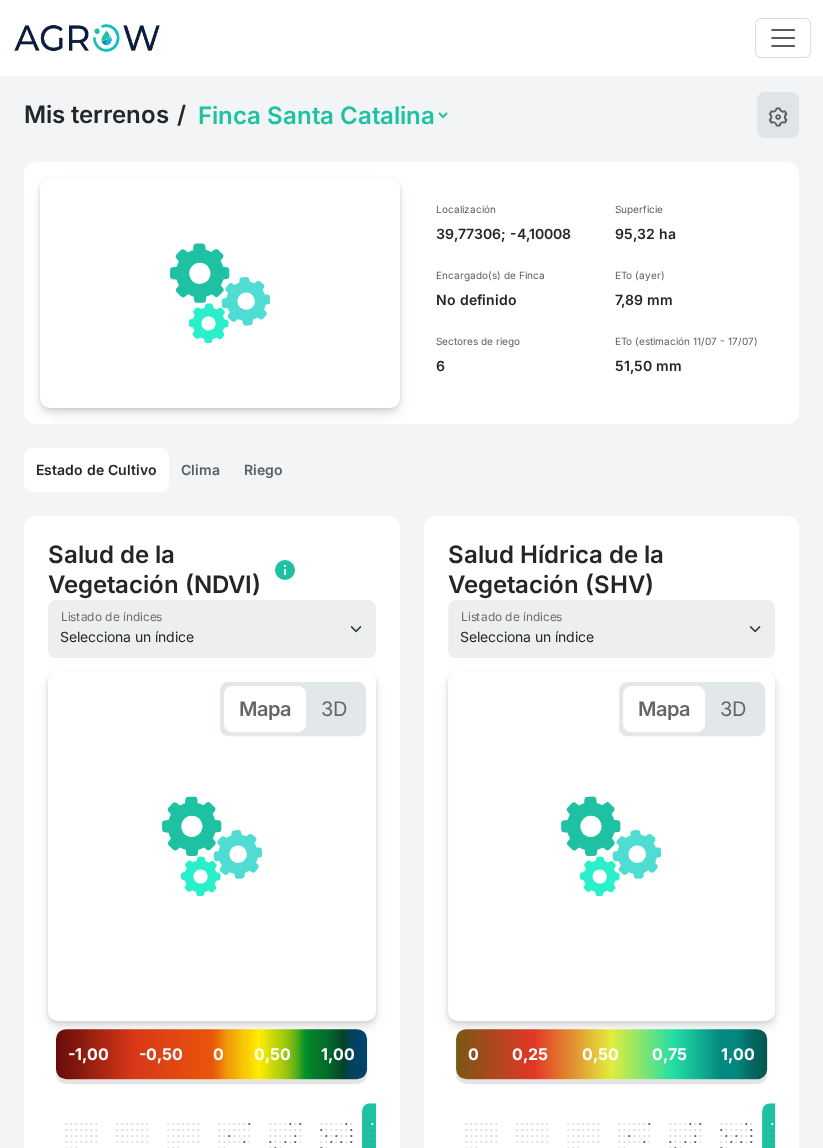 click on "Clima" 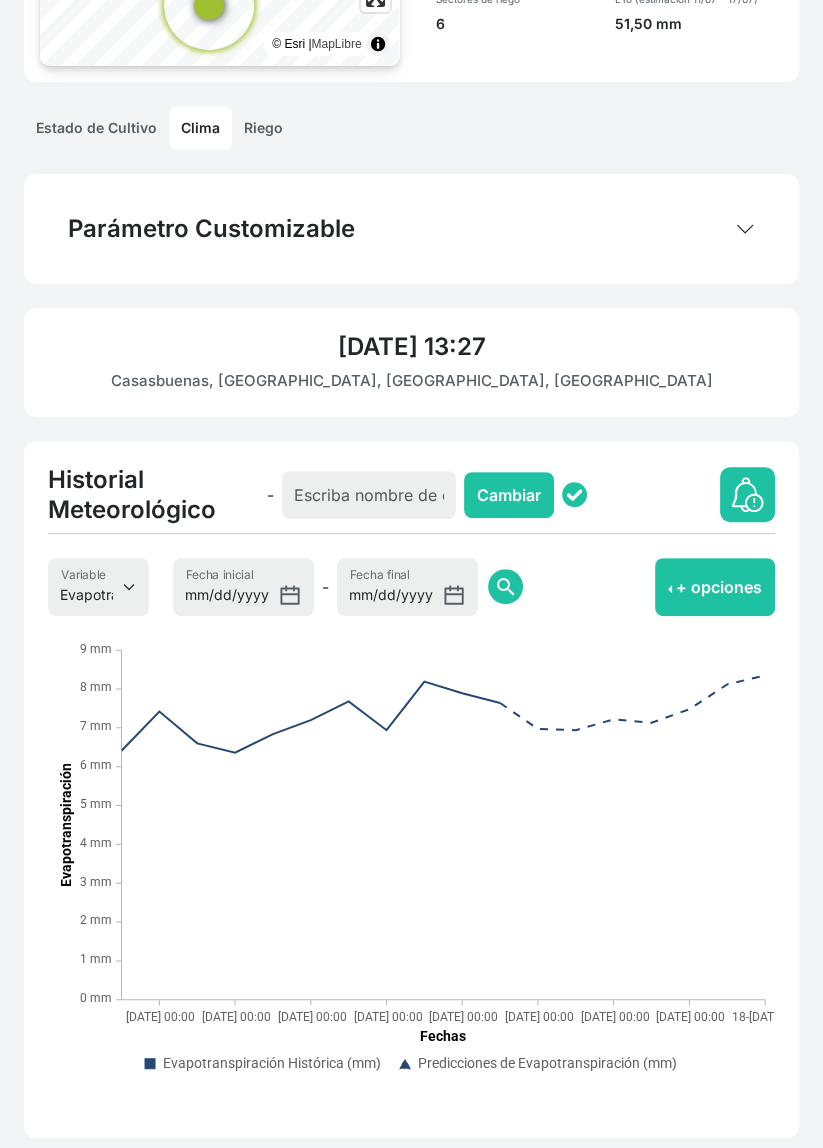 scroll, scrollTop: 346, scrollLeft: 0, axis: vertical 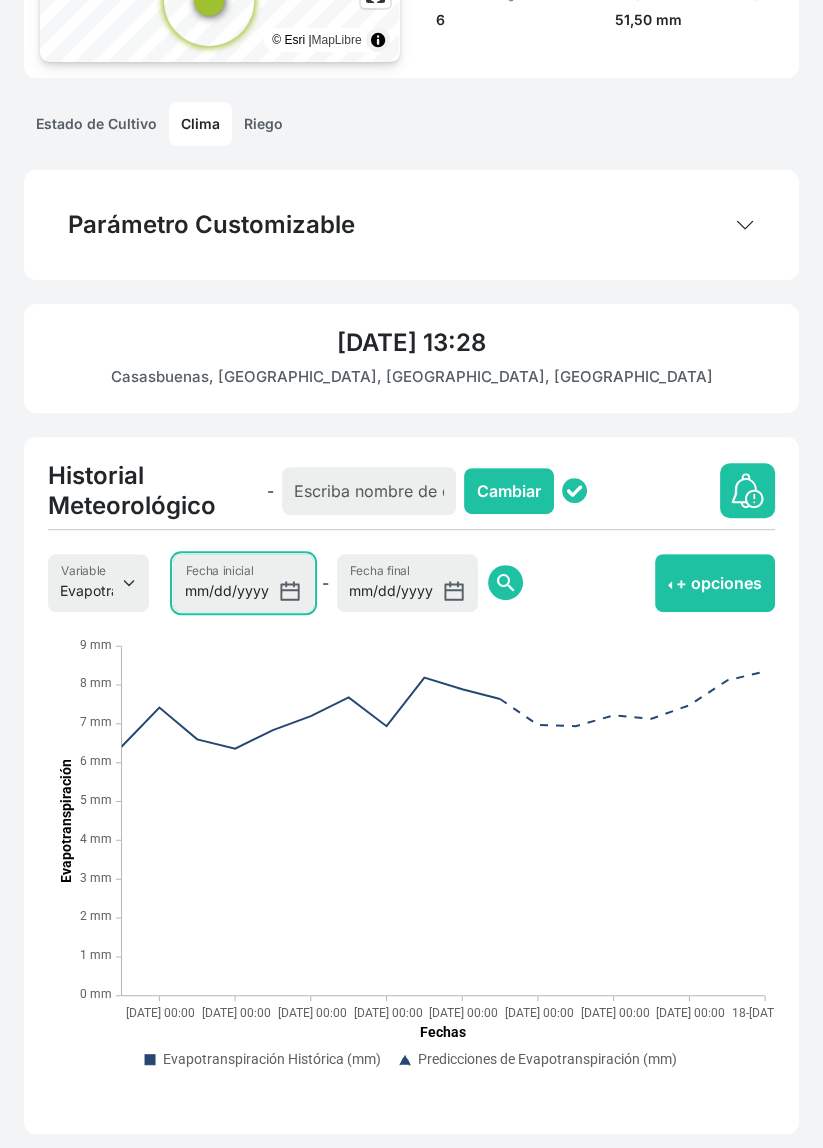 click on "[DATE]" at bounding box center (243, 583) 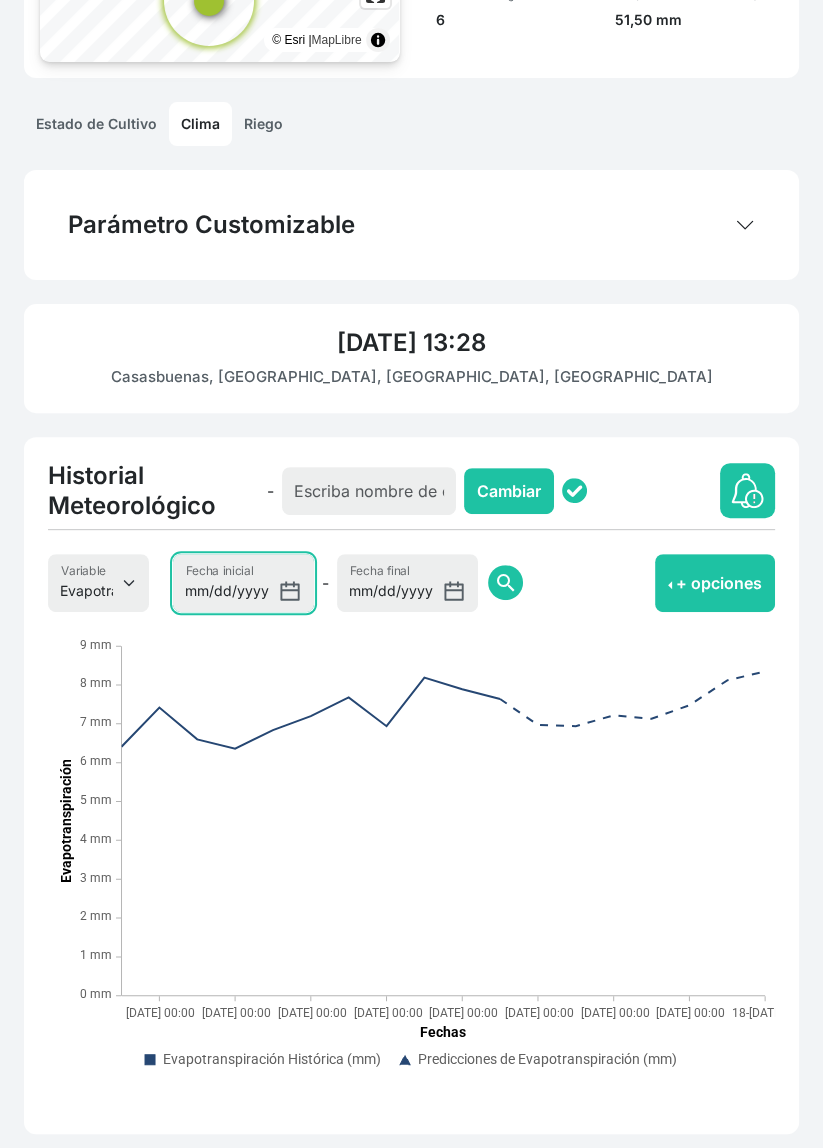 type on "[DATE]" 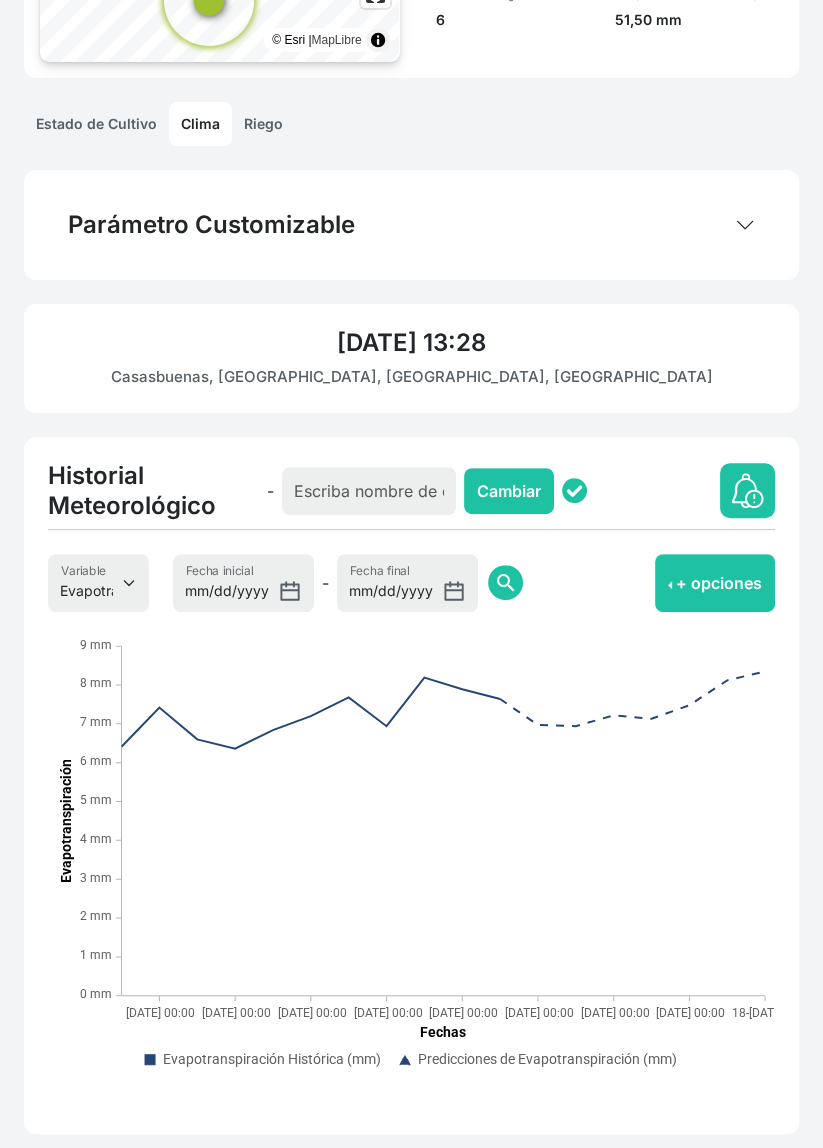 click on "search" 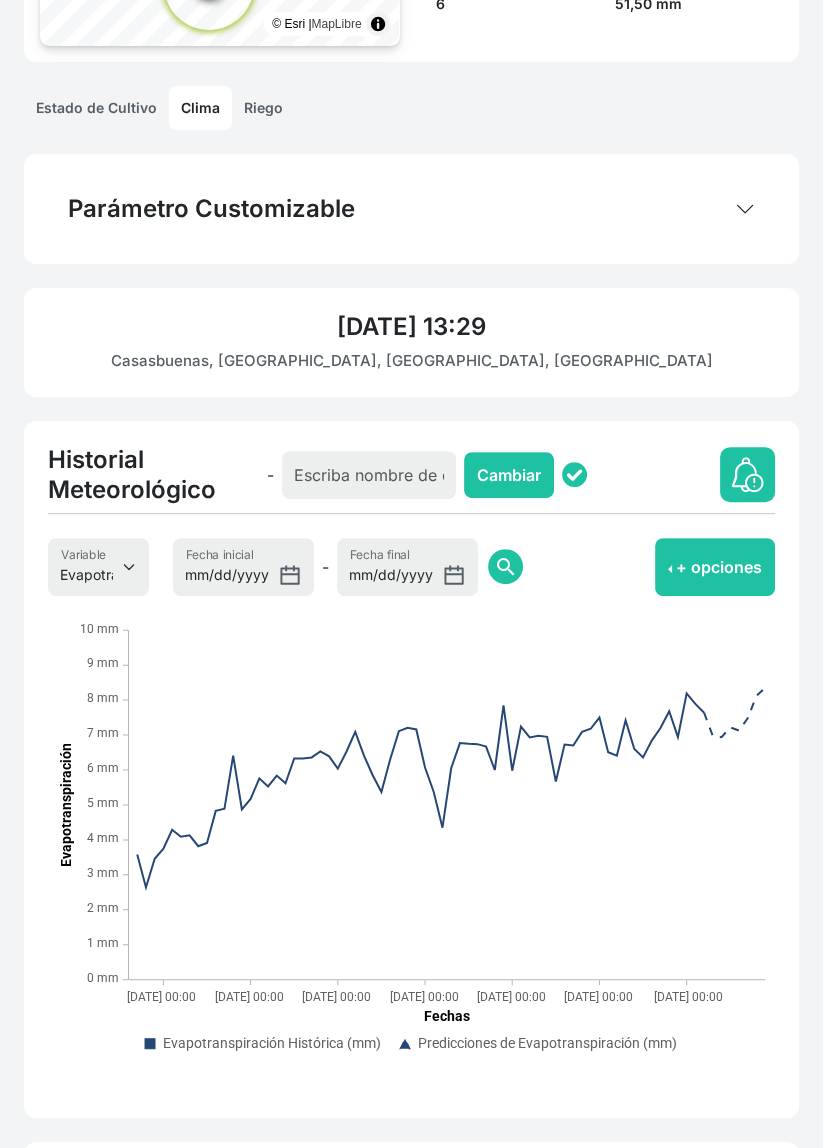 scroll, scrollTop: 370, scrollLeft: 0, axis: vertical 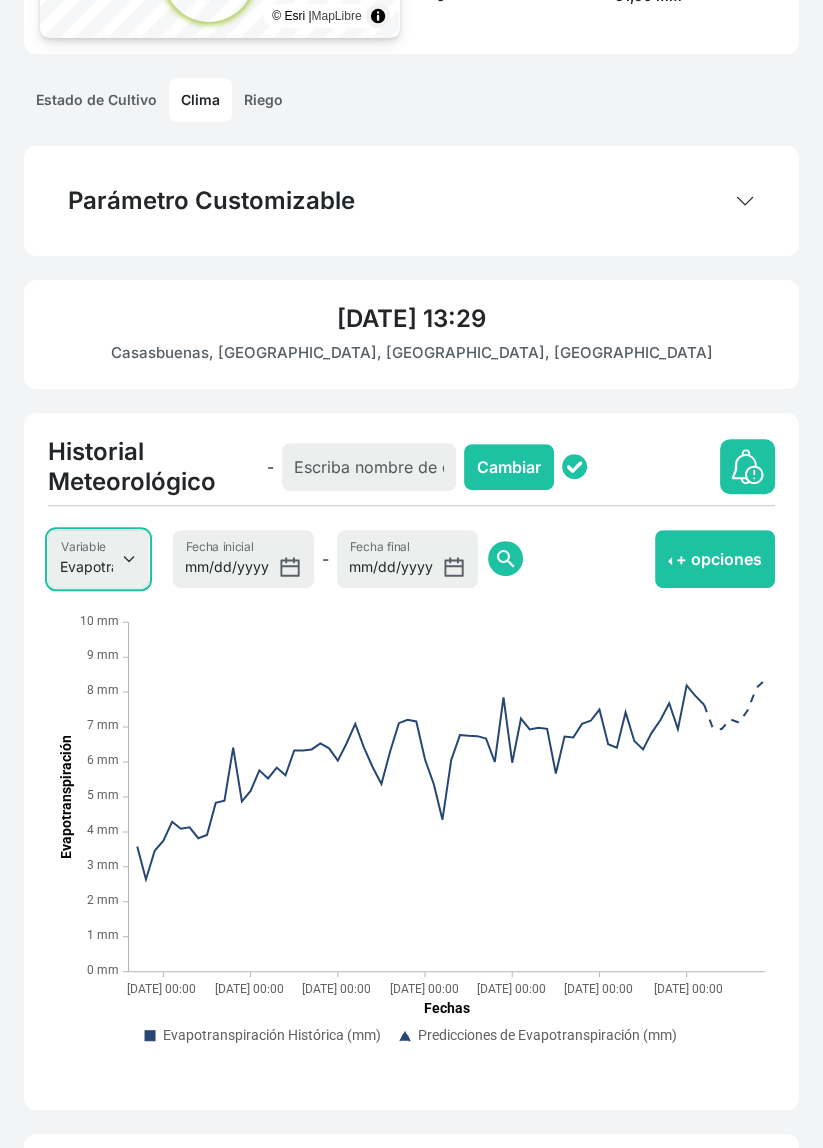 click on "Evapotranspiración   Temperatura   Humedad Relativa   Velocidad del viento   Precipitación   Radiación   Cobertura de nubes   Acumulación Térmica   Advertencia de helada   Déficit de presión de vapor    Horas de frío acumuladas" at bounding box center (98, 559) 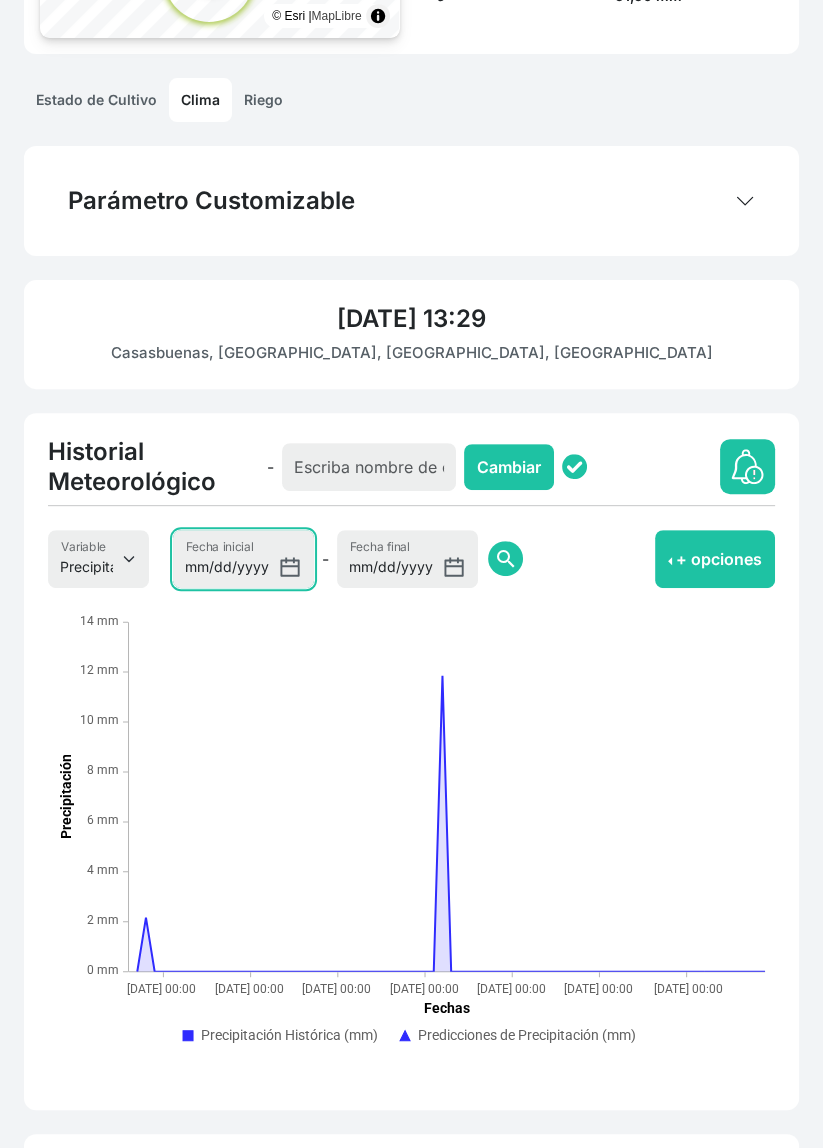 click on "[DATE]" at bounding box center [243, 559] 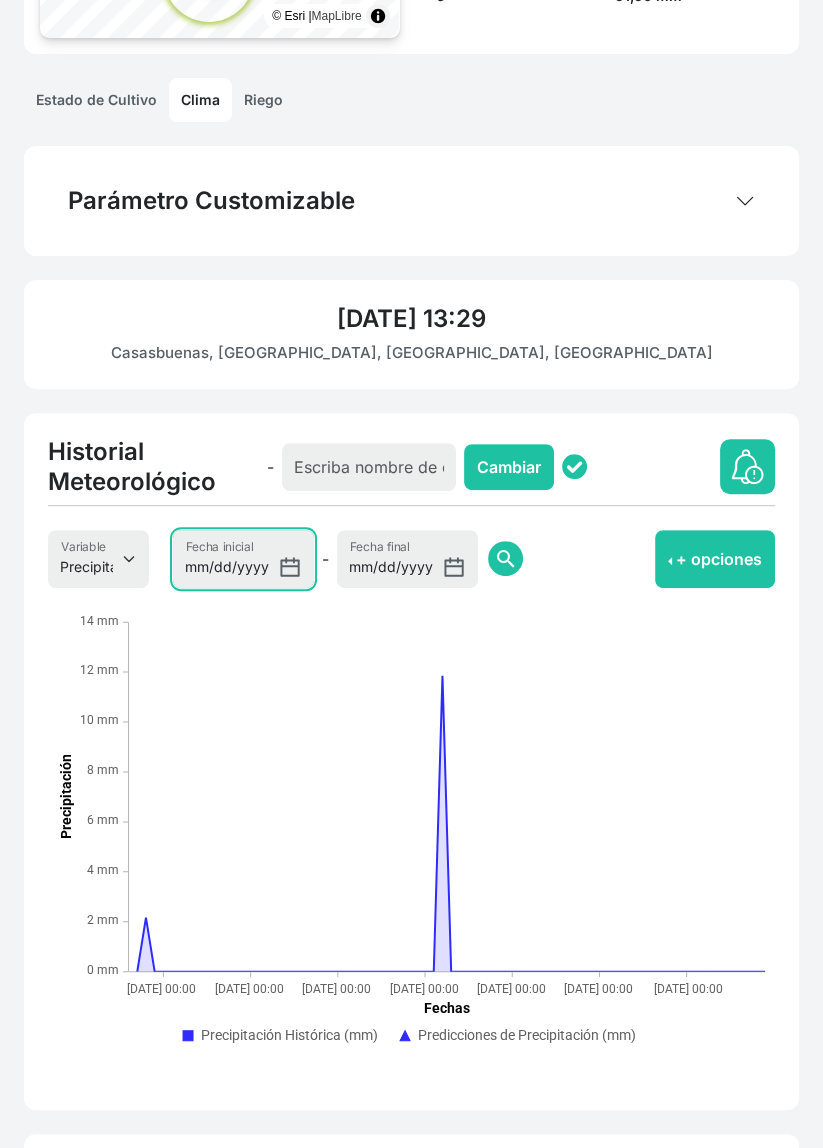 type on "[DATE]" 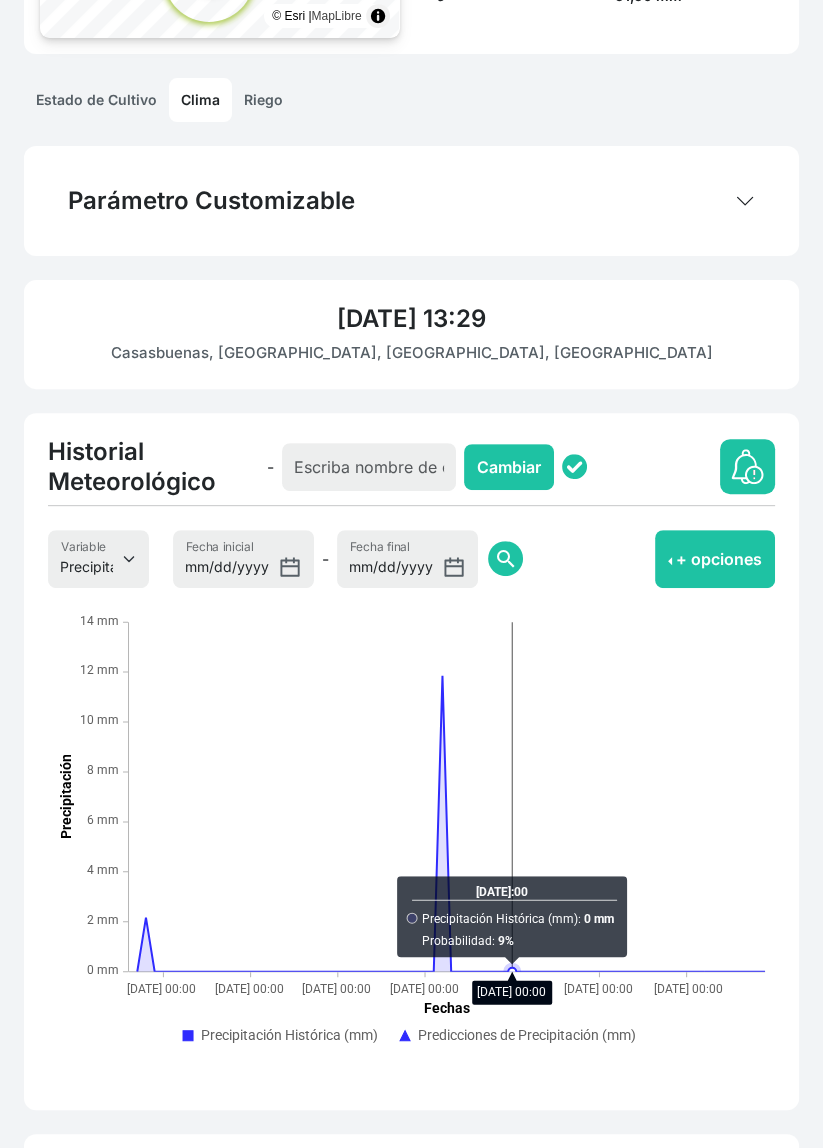 click on "search" 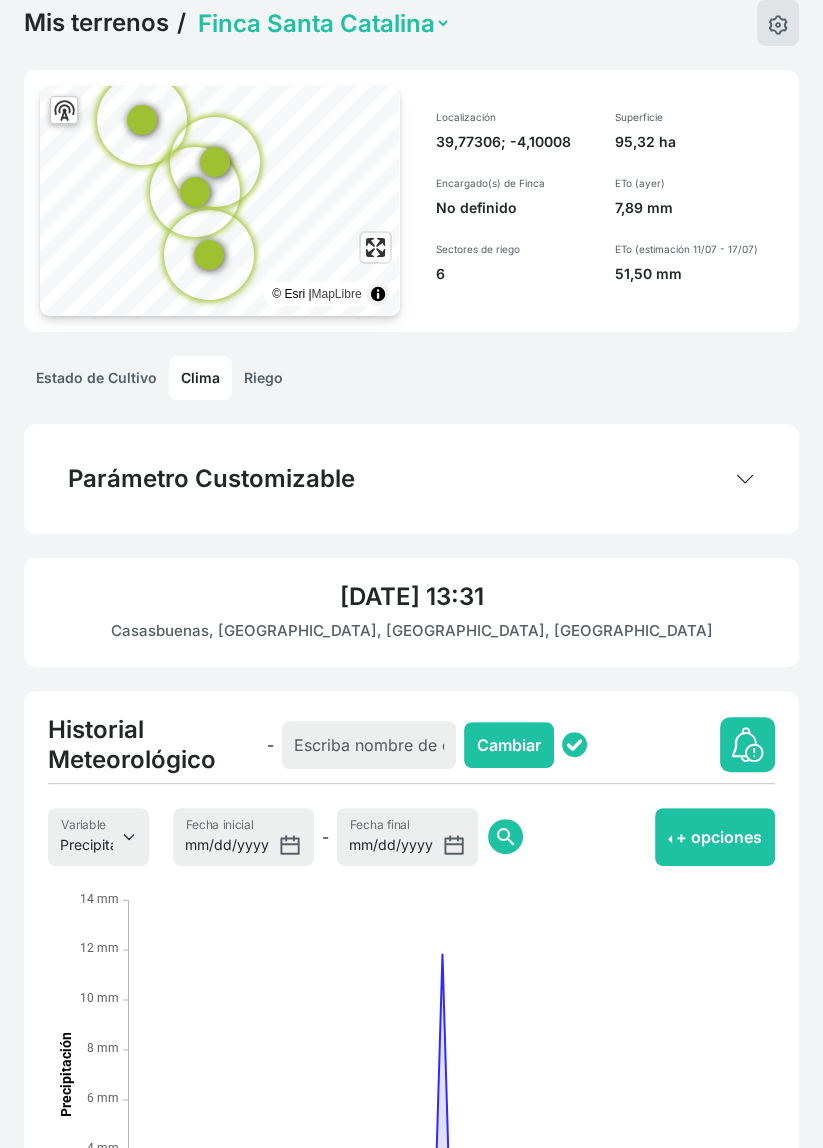 scroll, scrollTop: 0, scrollLeft: 0, axis: both 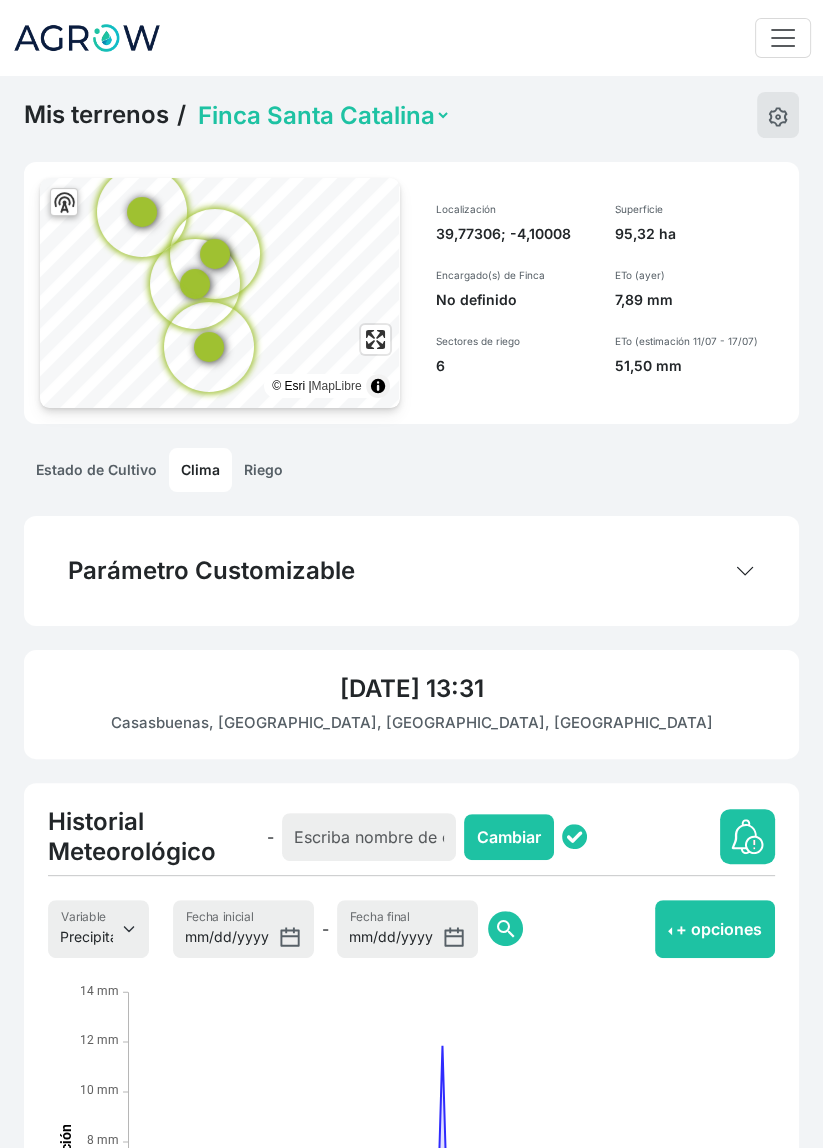 click 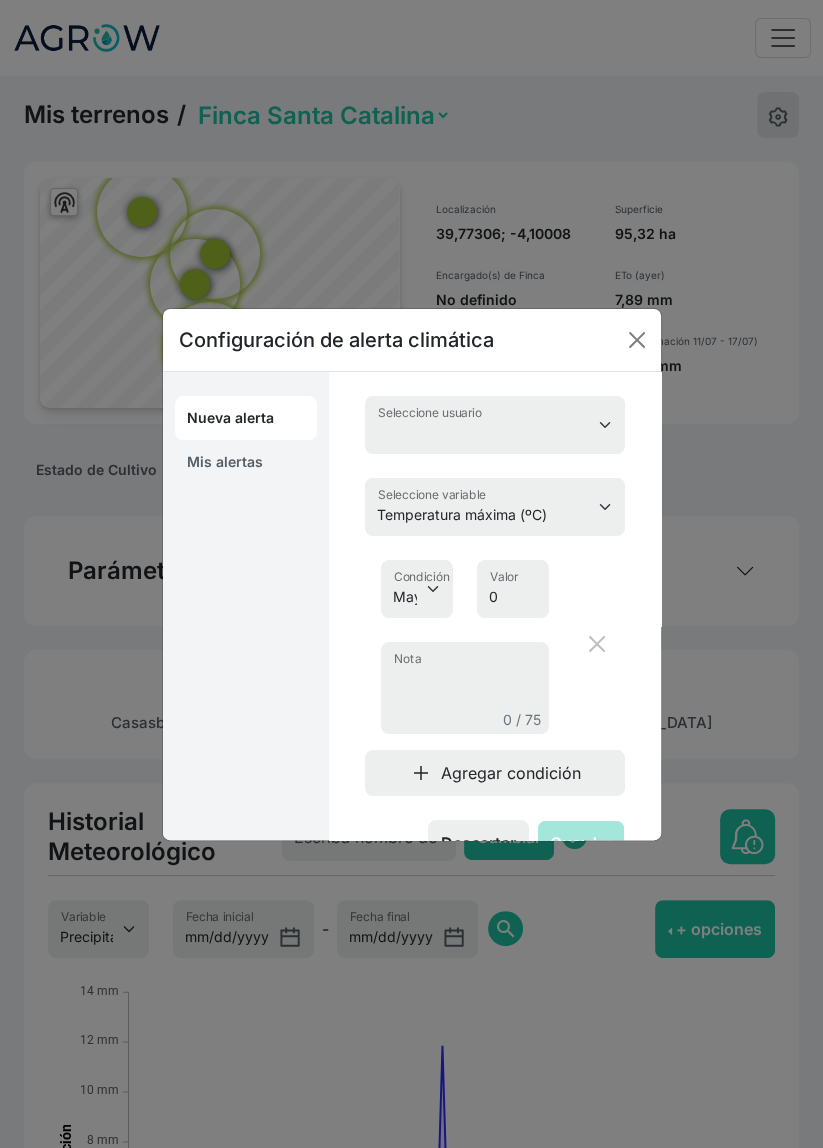 select on "642" 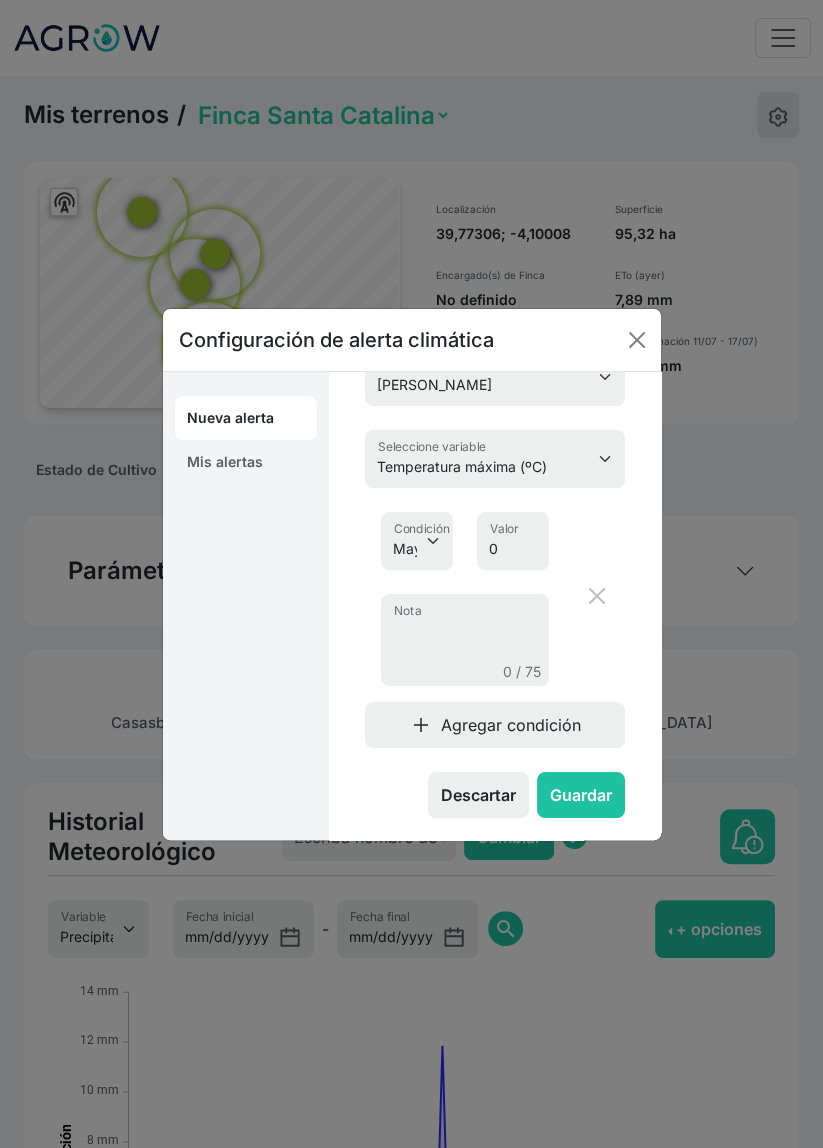 scroll, scrollTop: 48, scrollLeft: 0, axis: vertical 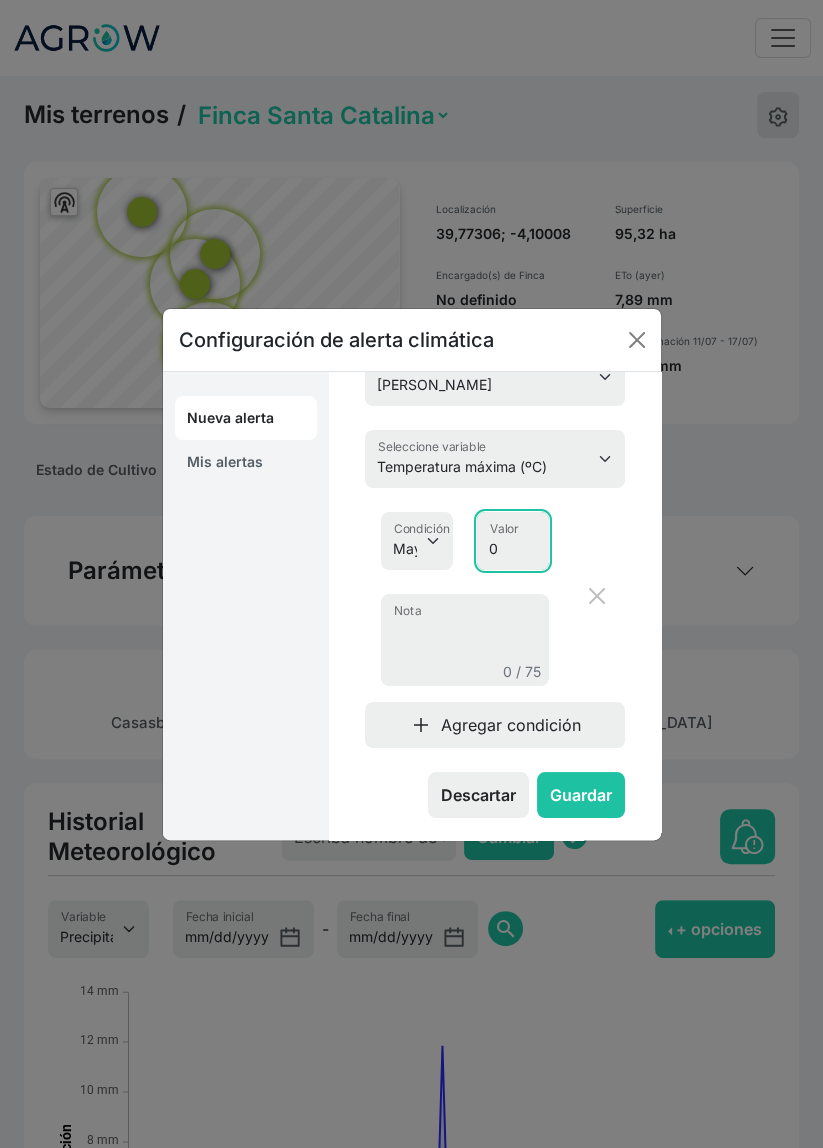 click on "0" at bounding box center [513, 541] 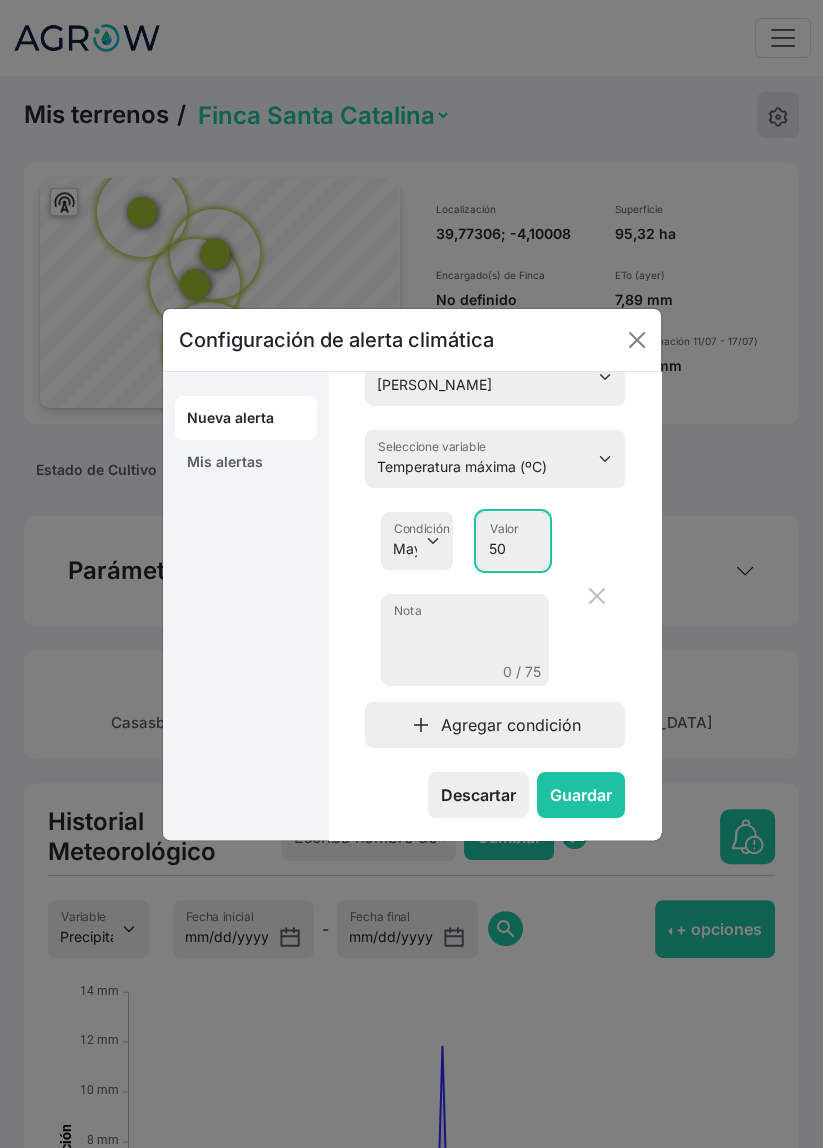 scroll, scrollTop: 48, scrollLeft: 0, axis: vertical 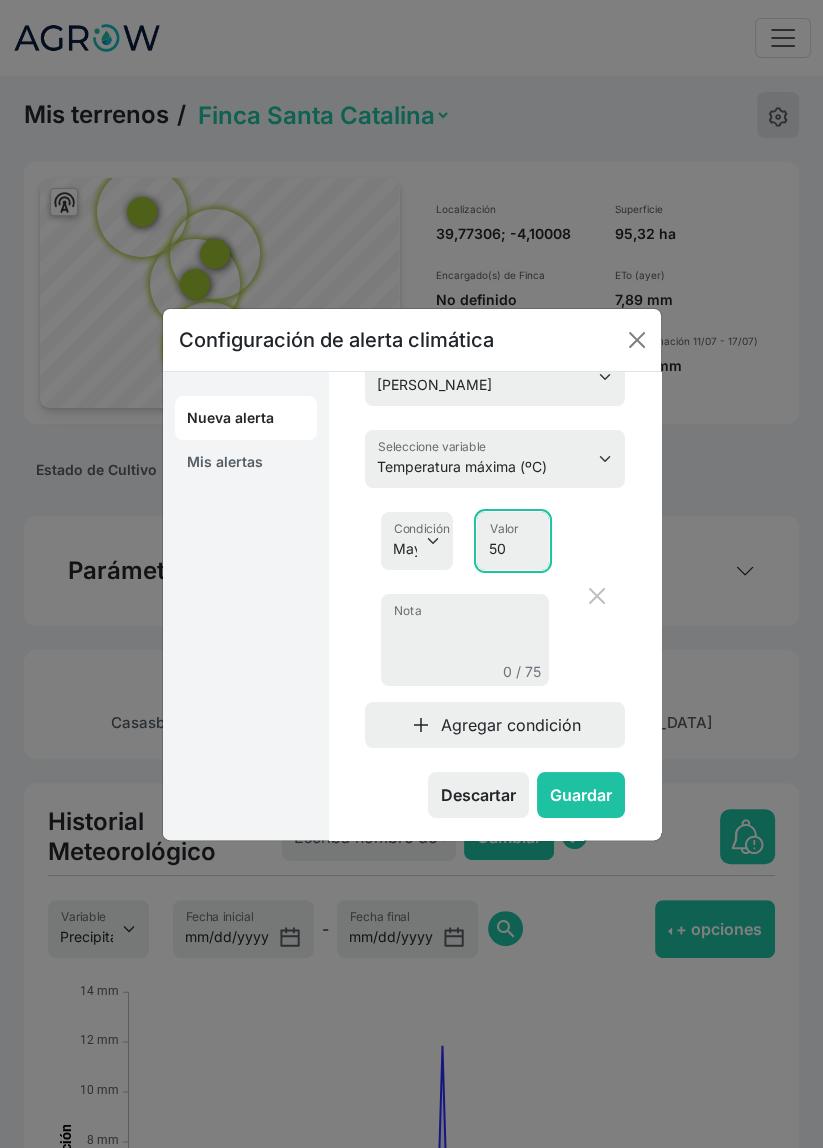 type on "50" 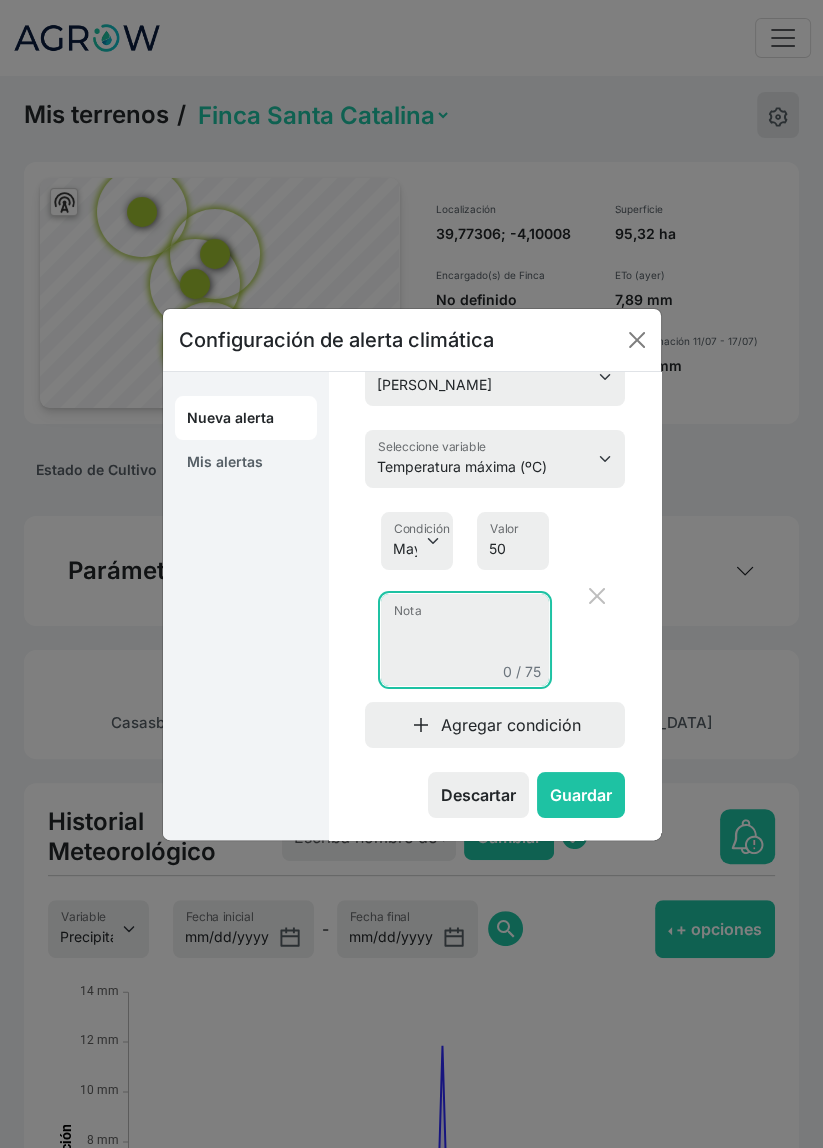 click on "Nota" at bounding box center [465, 640] 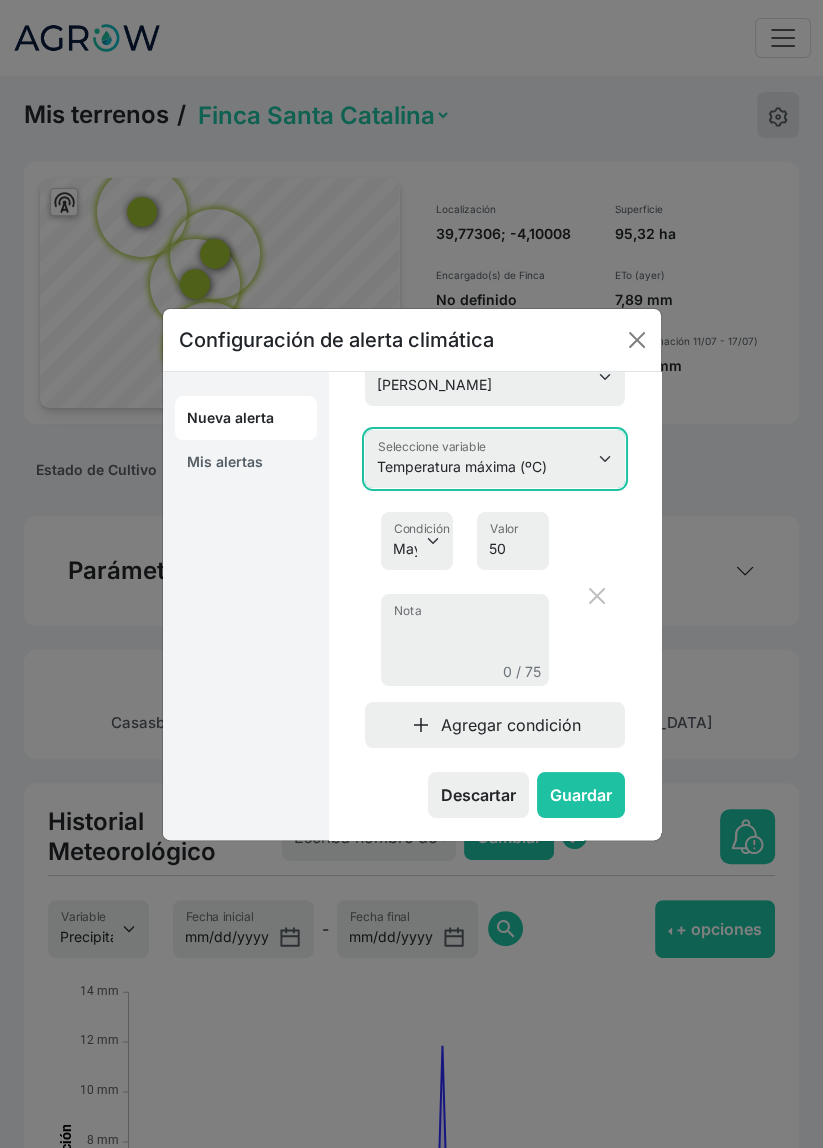 click on "Temperatura máxima (ºC)   Temperatura mínima (ºC)   Humedad relativa máxima (%)   Humedad relativa mínima (%)   Evapotranspiración (mm)   Precipitación (mm)   Velocidad del viento (km/h)   Radiación (W/m2)   Cobertura de nubes (%)   Acumulación térmica (gddC)   Advertencia de helada   Déficit de presión de vapor (kPa)   Horas frío" at bounding box center [495, 459] 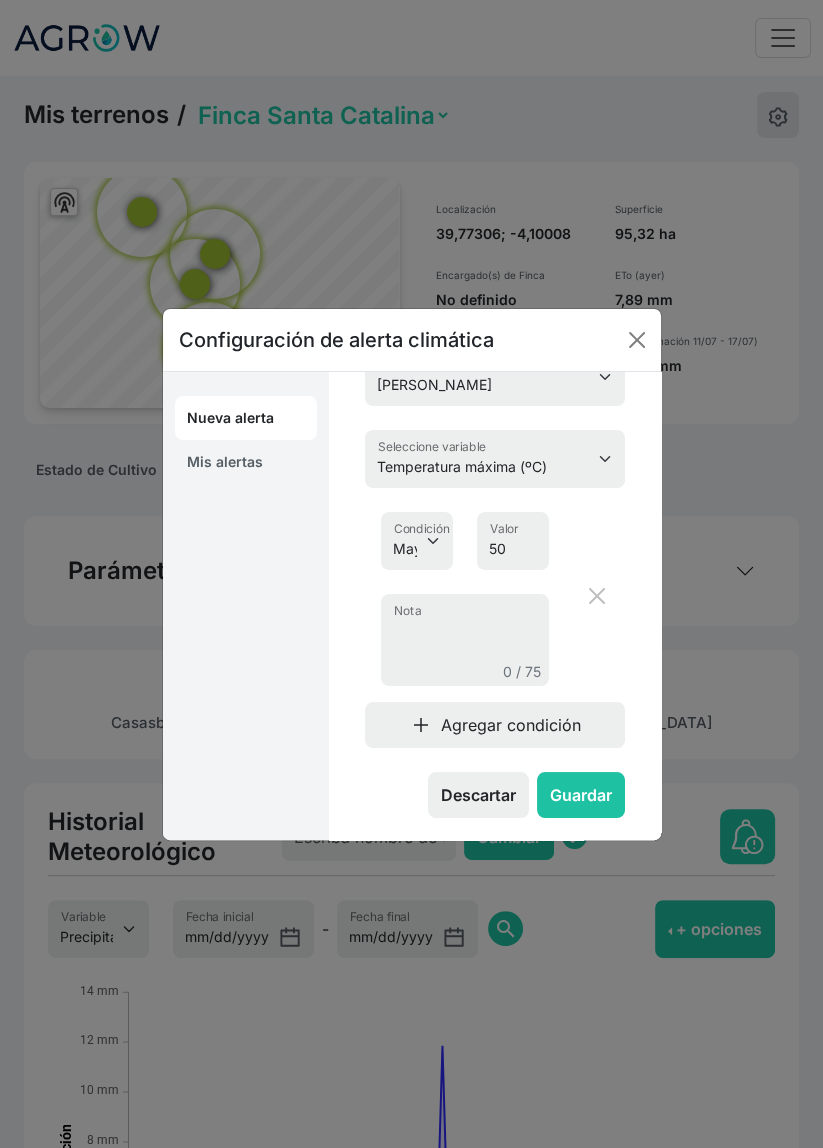 click on "[PERSON_NAME] de la Mata  Seleccione usuario  Temperatura máxima (ºC)   Temperatura mínima (ºC)   Humedad relativa máxima (%)   Humedad relativa mínima (%)   Evapotranspiración (mm)   Precipitación (mm)   Velocidad del viento (km/h)   Radiación (W/m2)   Cobertura de nubes (%)   Acumulación térmica (gddC)   Advertencia de helada   Déficit de presión de vapor (kPa)   Horas frío  Seleccione variable  Mayor que   Igual a   Menor que  Condición 50 Valor                 0 / 75  Nota  add   Agregar condición   Descartar   Guardar" at bounding box center [495, 583] 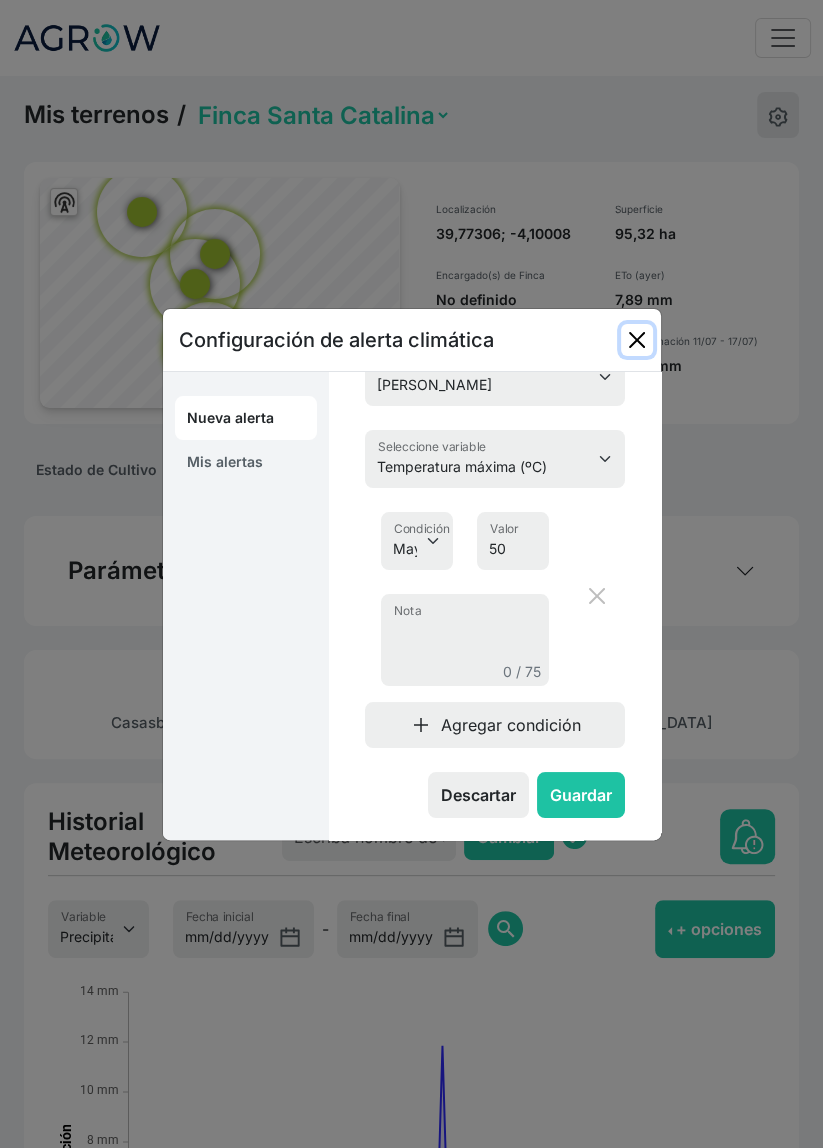 click at bounding box center [637, 340] 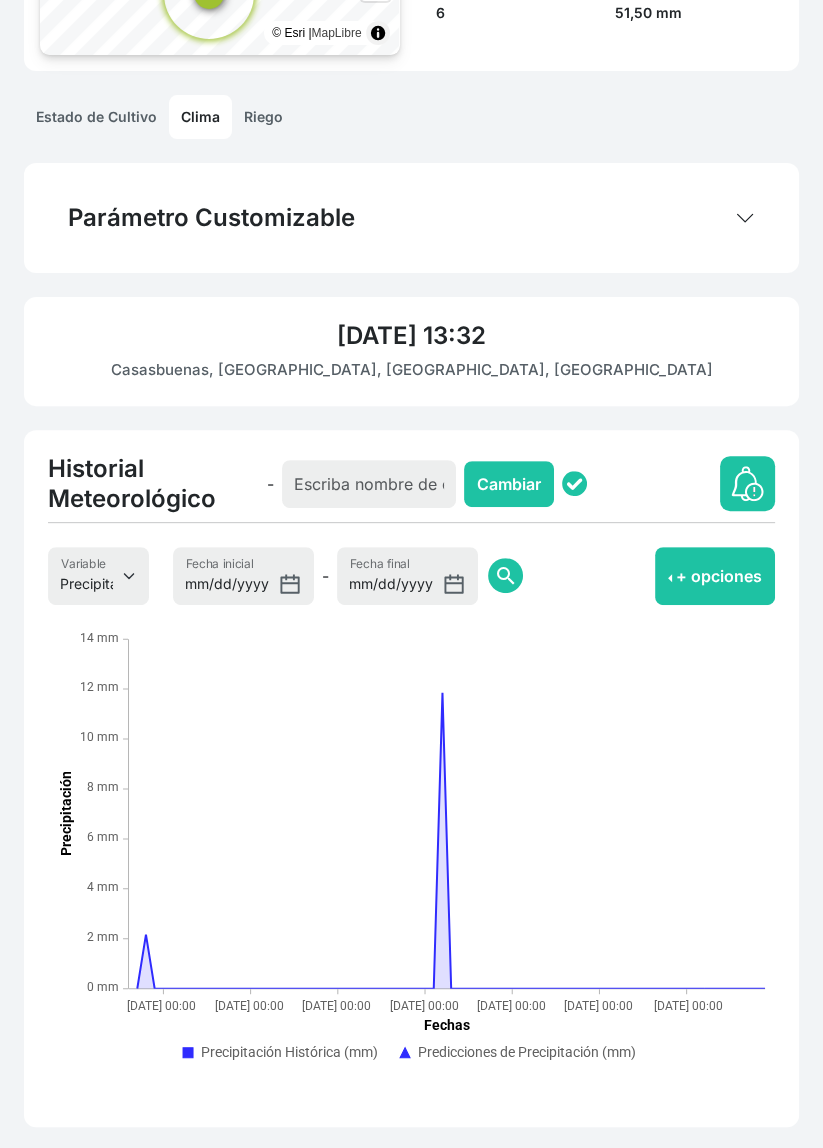 scroll, scrollTop: 355, scrollLeft: 0, axis: vertical 